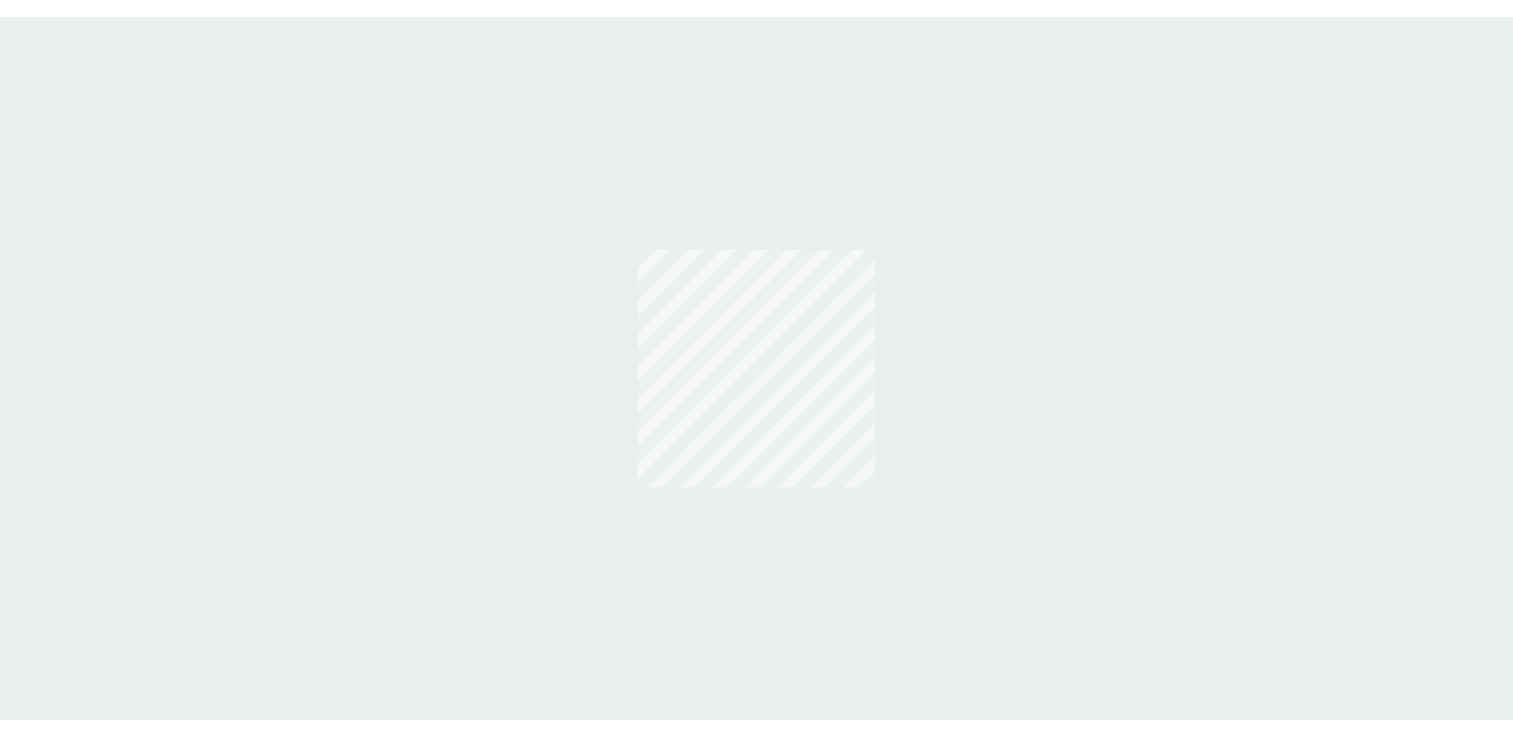 scroll, scrollTop: 0, scrollLeft: 0, axis: both 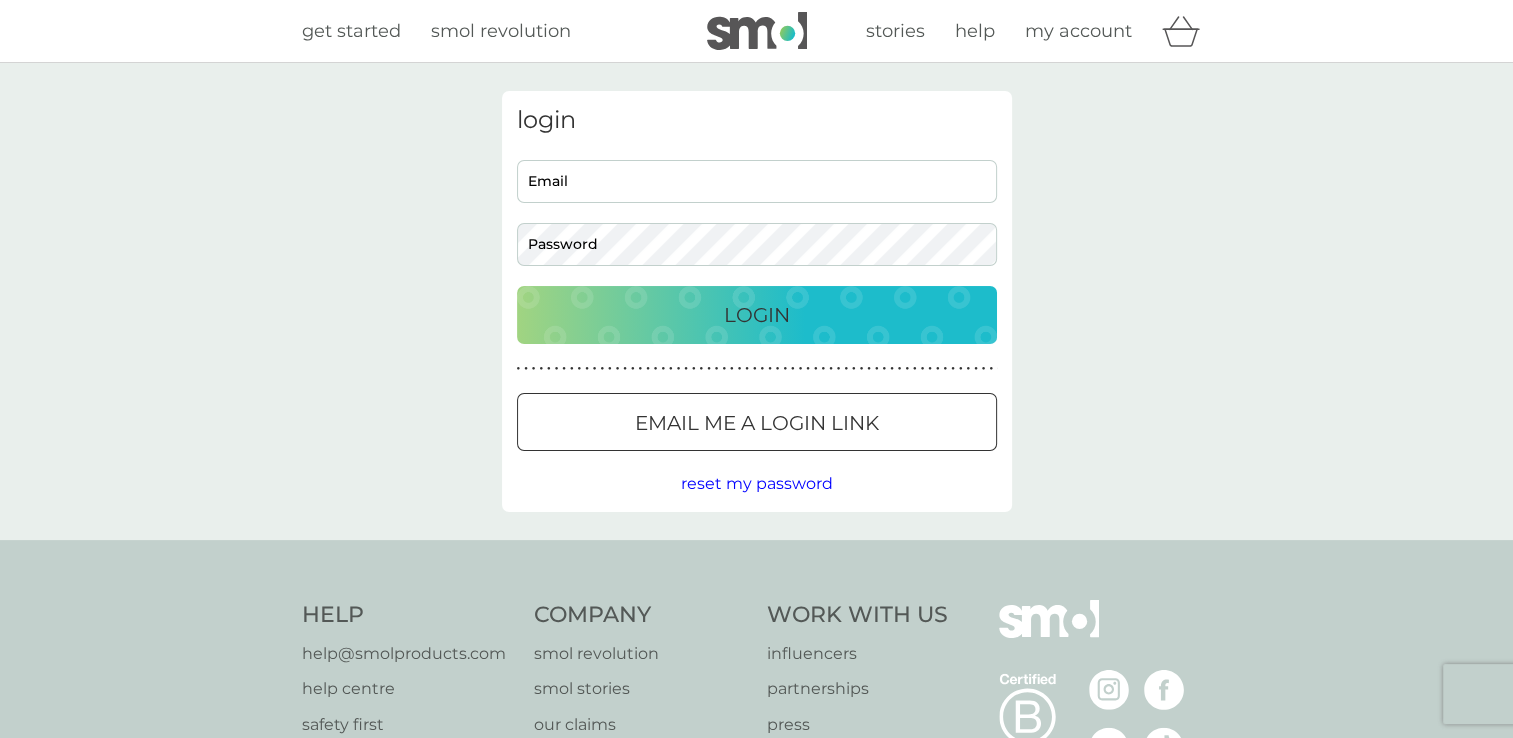 type on "[EMAIL]" 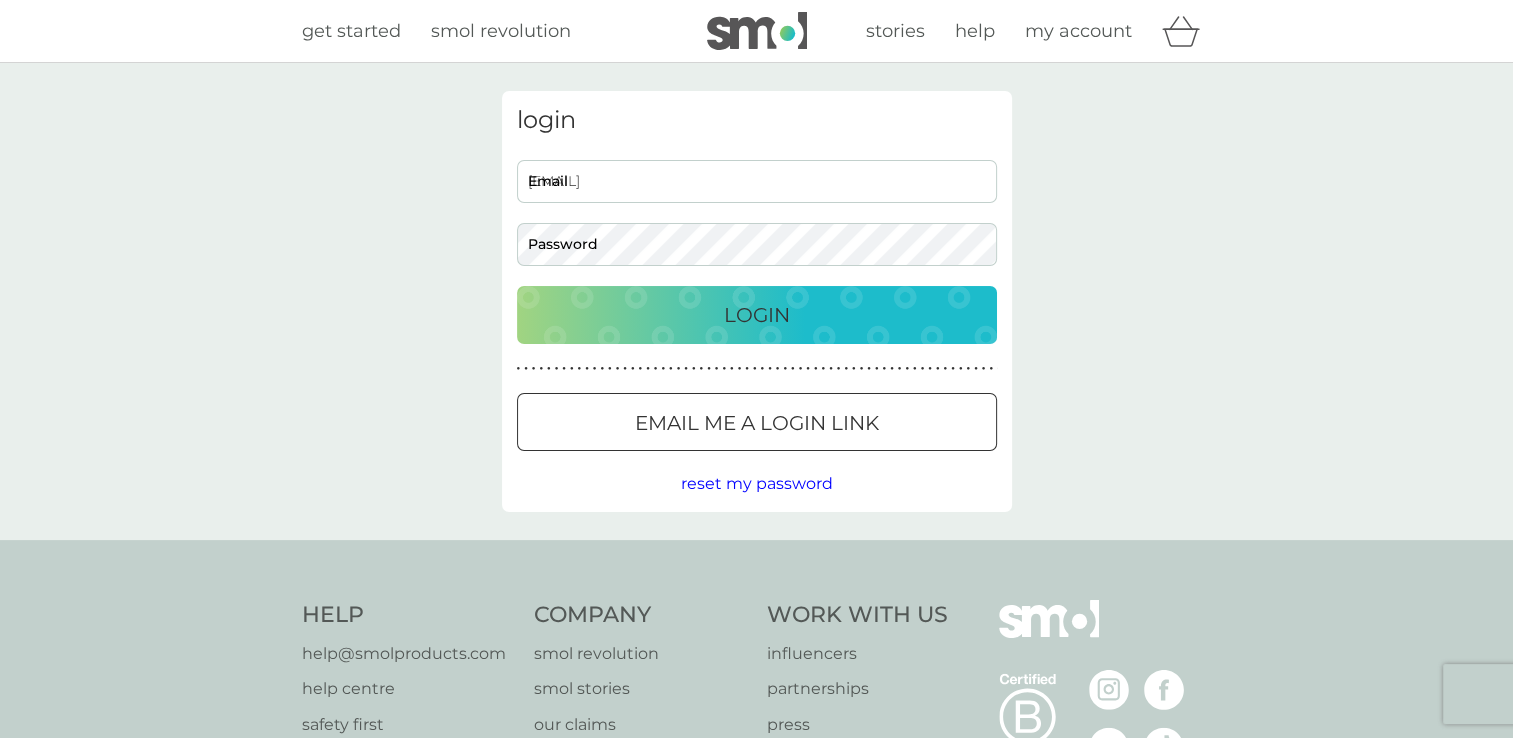 click on "Login" at bounding box center [757, 315] 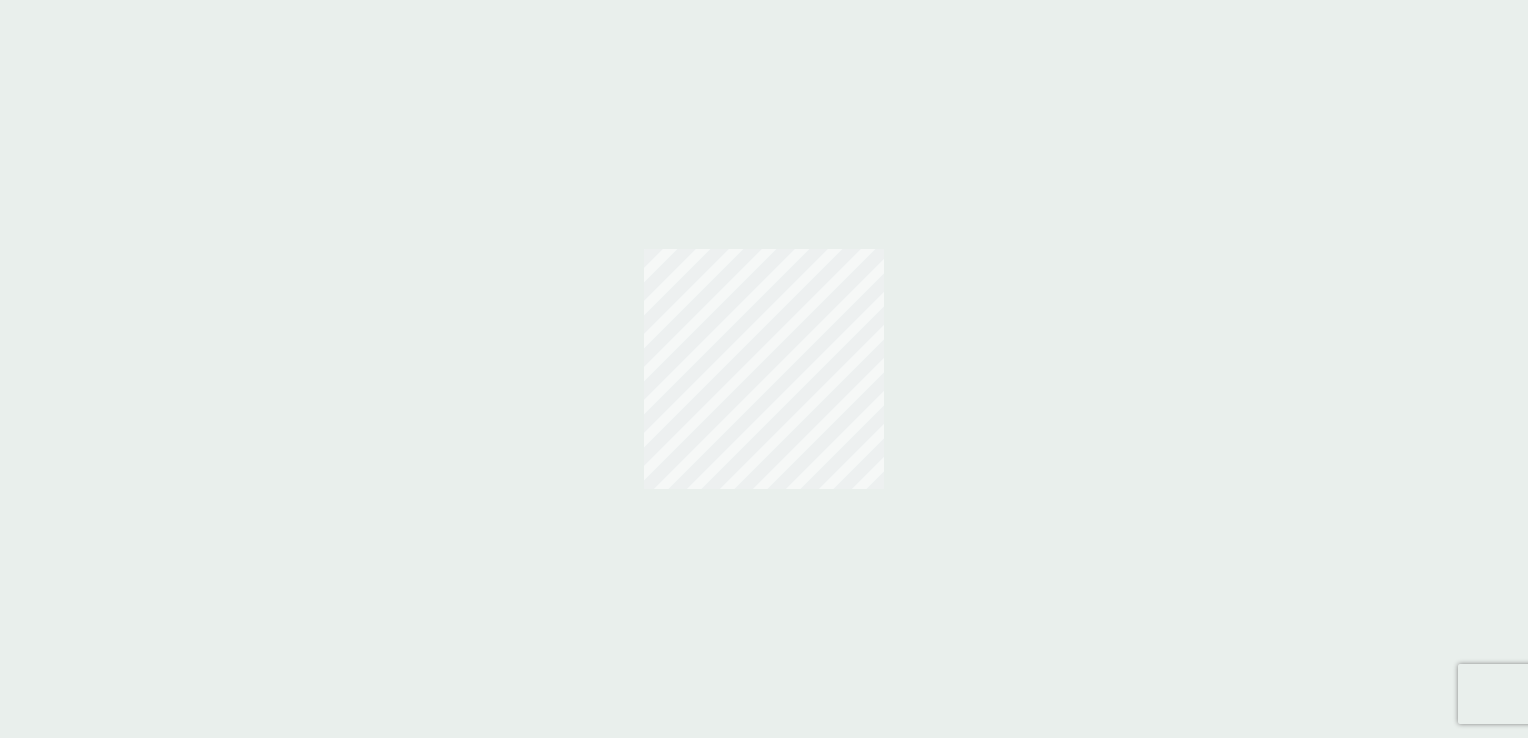 scroll, scrollTop: 0, scrollLeft: 0, axis: both 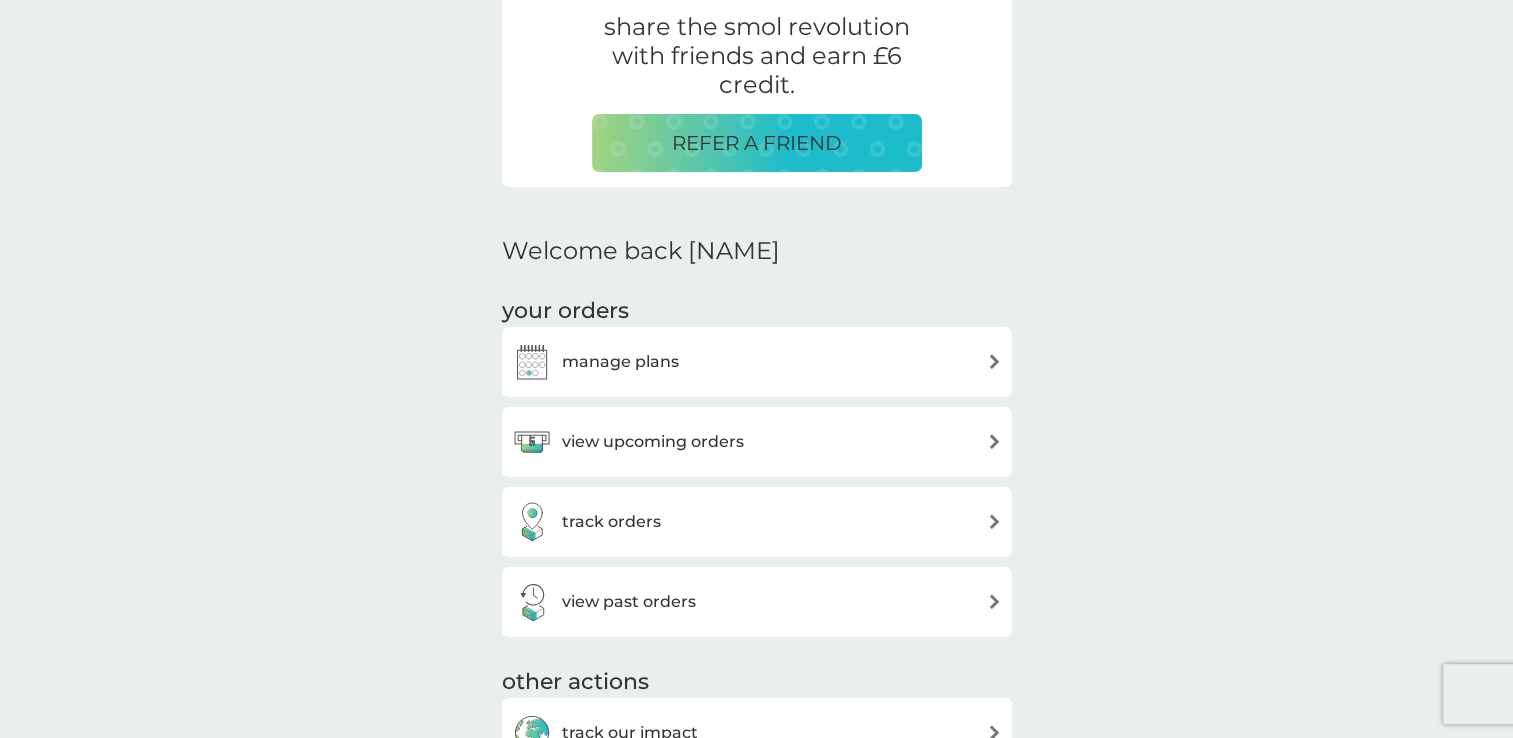 click on "manage plans" at bounding box center (620, 362) 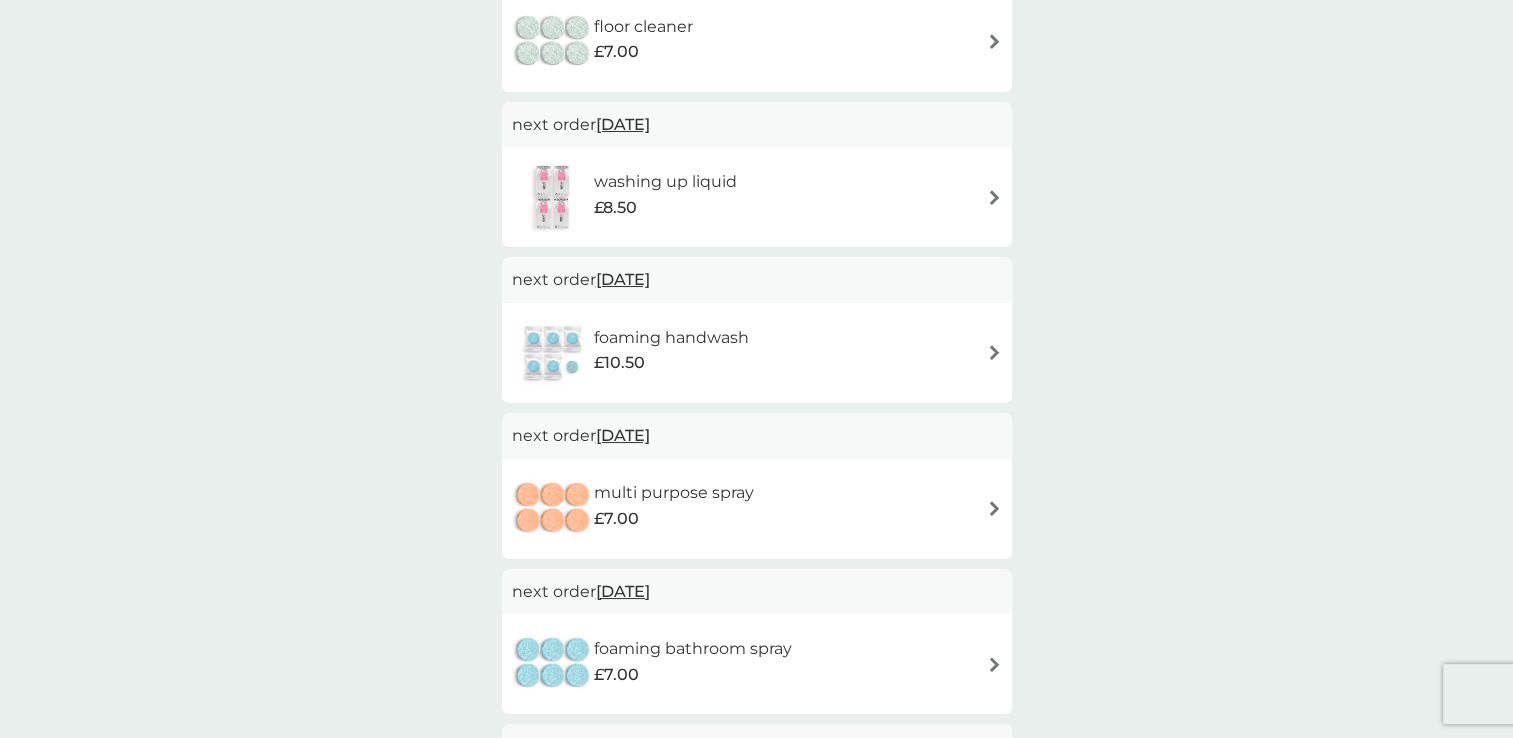scroll, scrollTop: 0, scrollLeft: 0, axis: both 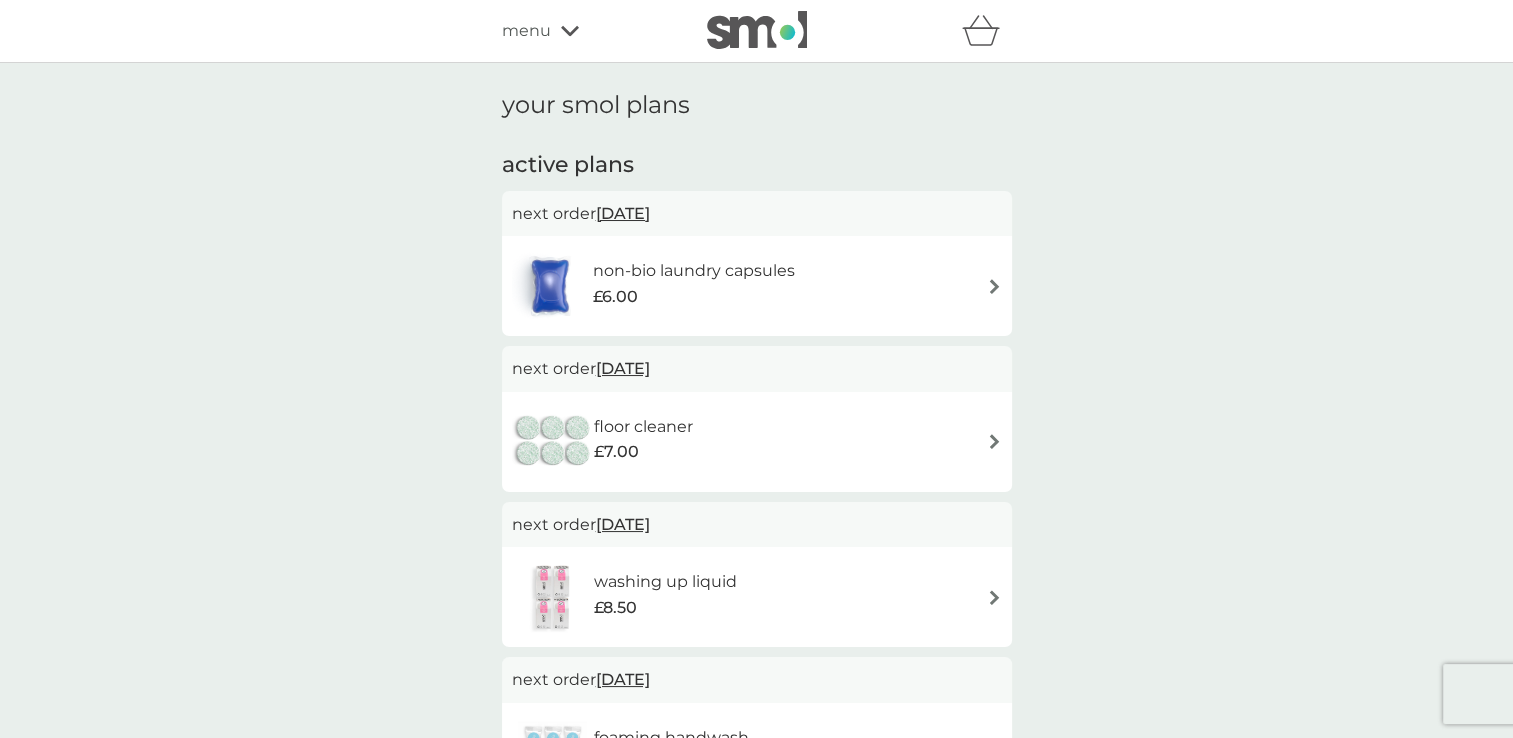 click on "[DATE]" at bounding box center (623, 213) 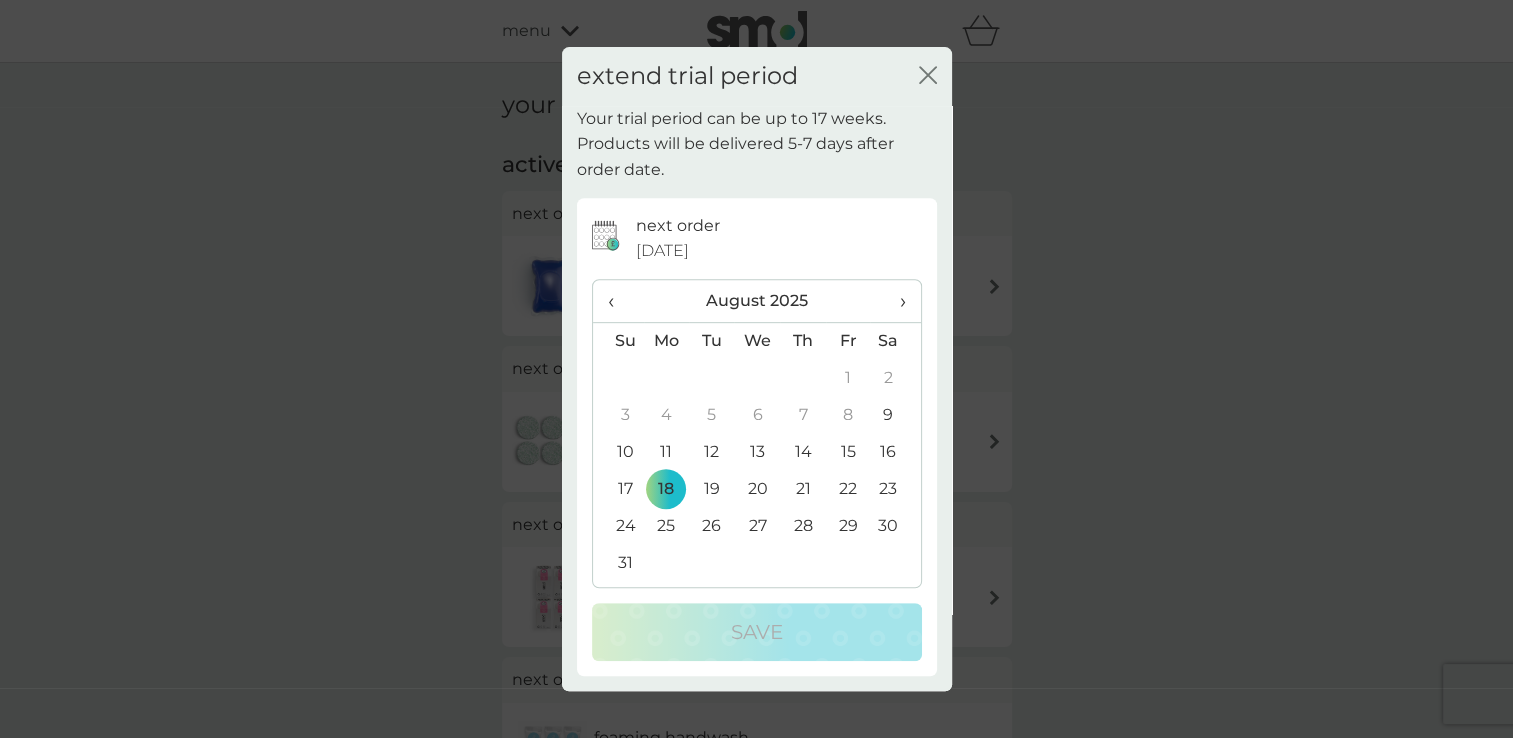 click on "20" at bounding box center (757, 489) 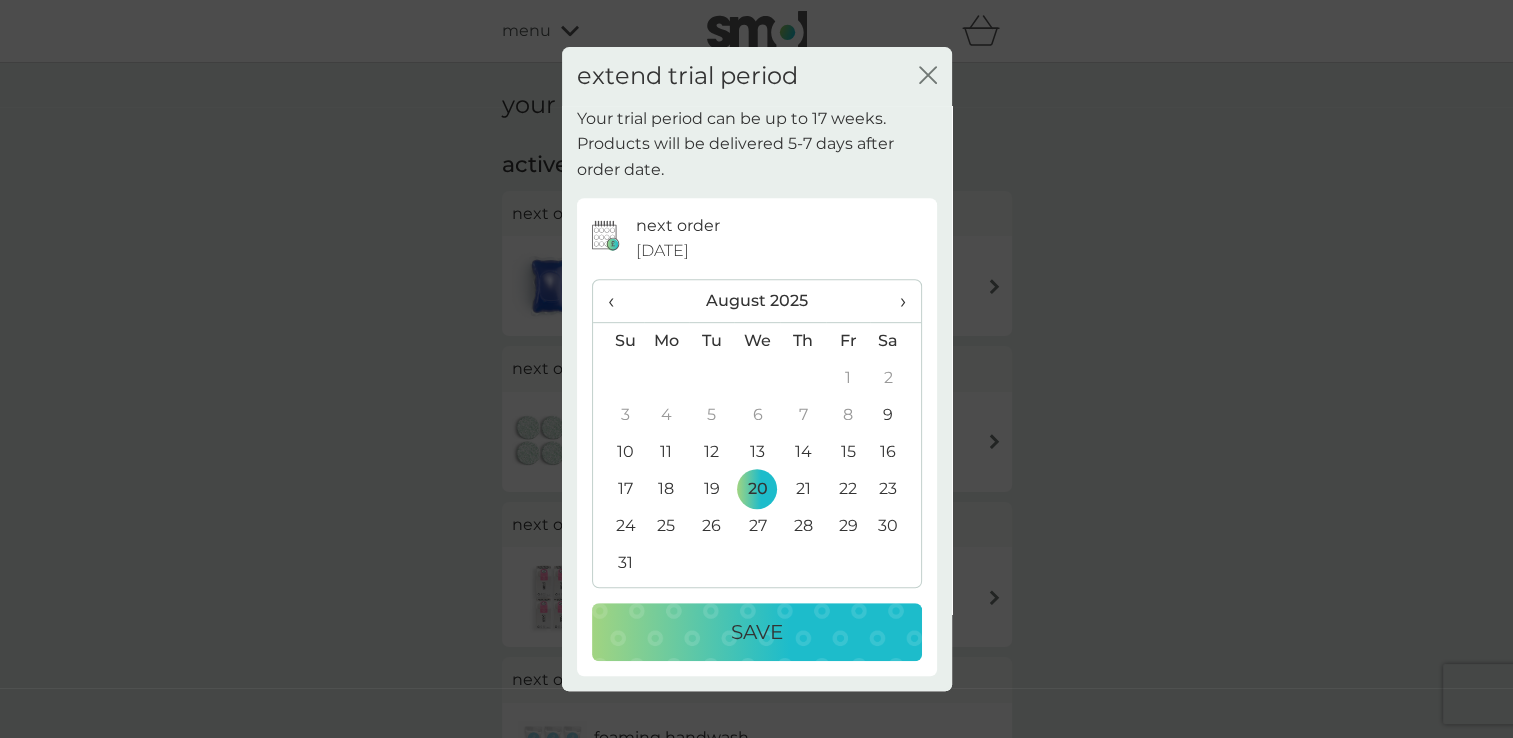 click on "Save" at bounding box center (757, 632) 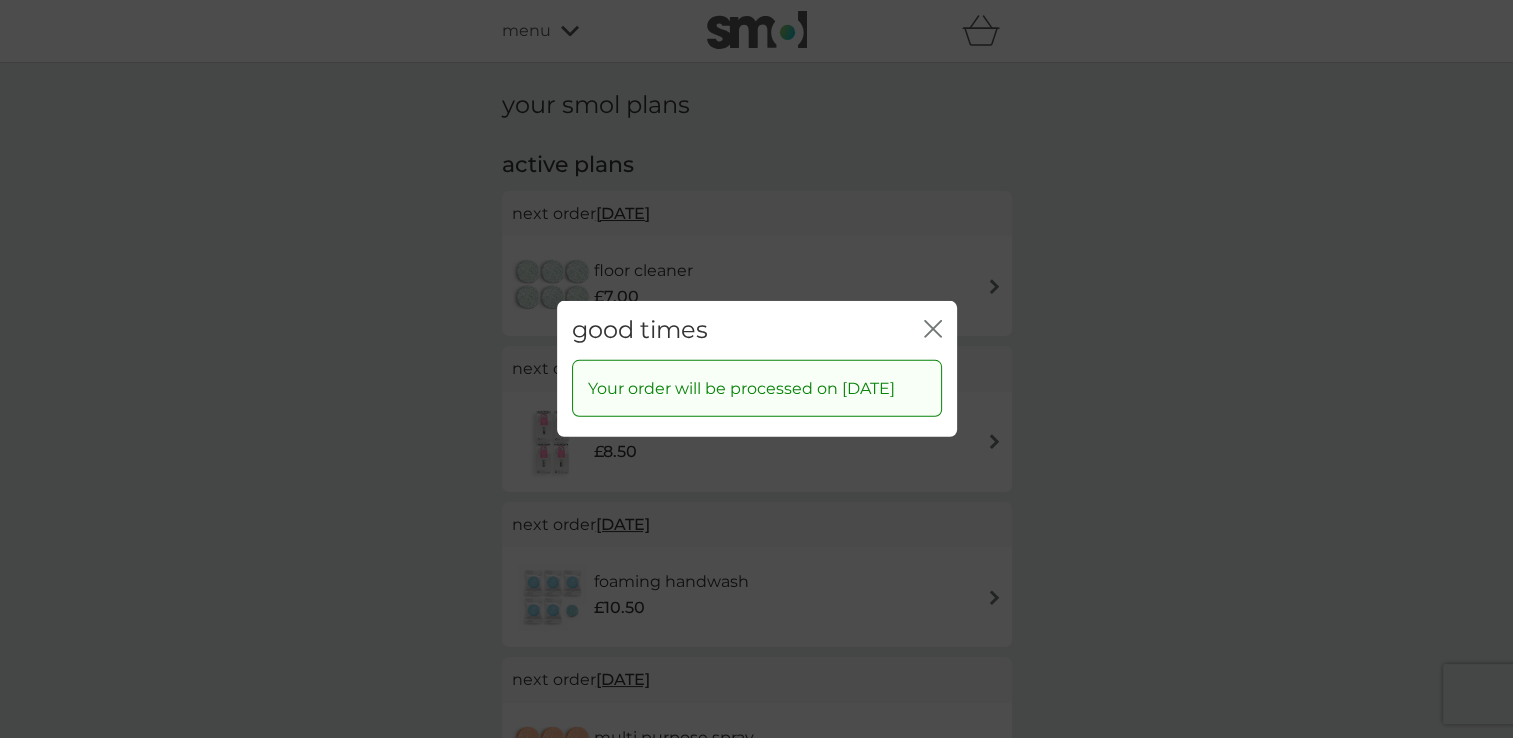 click on "close" 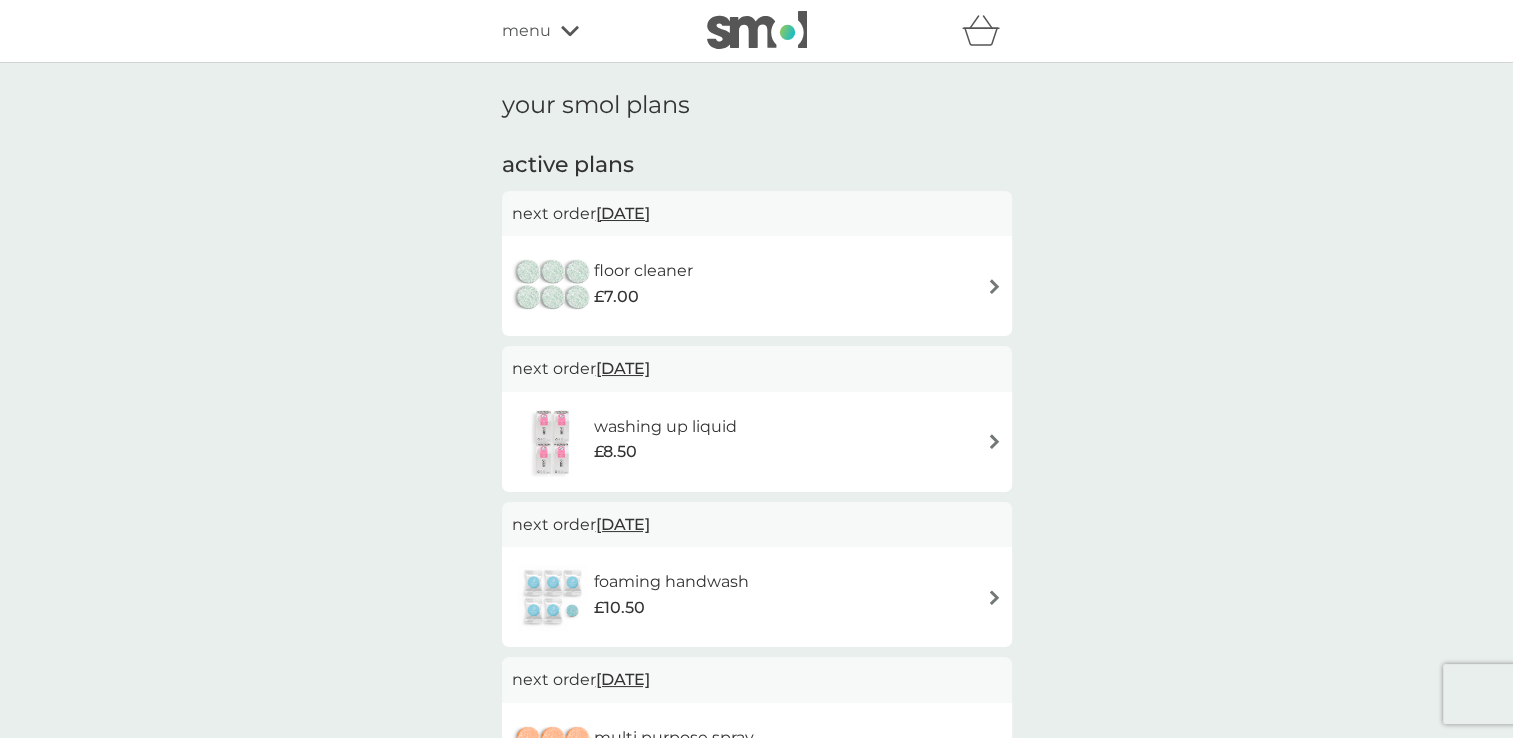 click on "[DATE]" at bounding box center (623, 213) 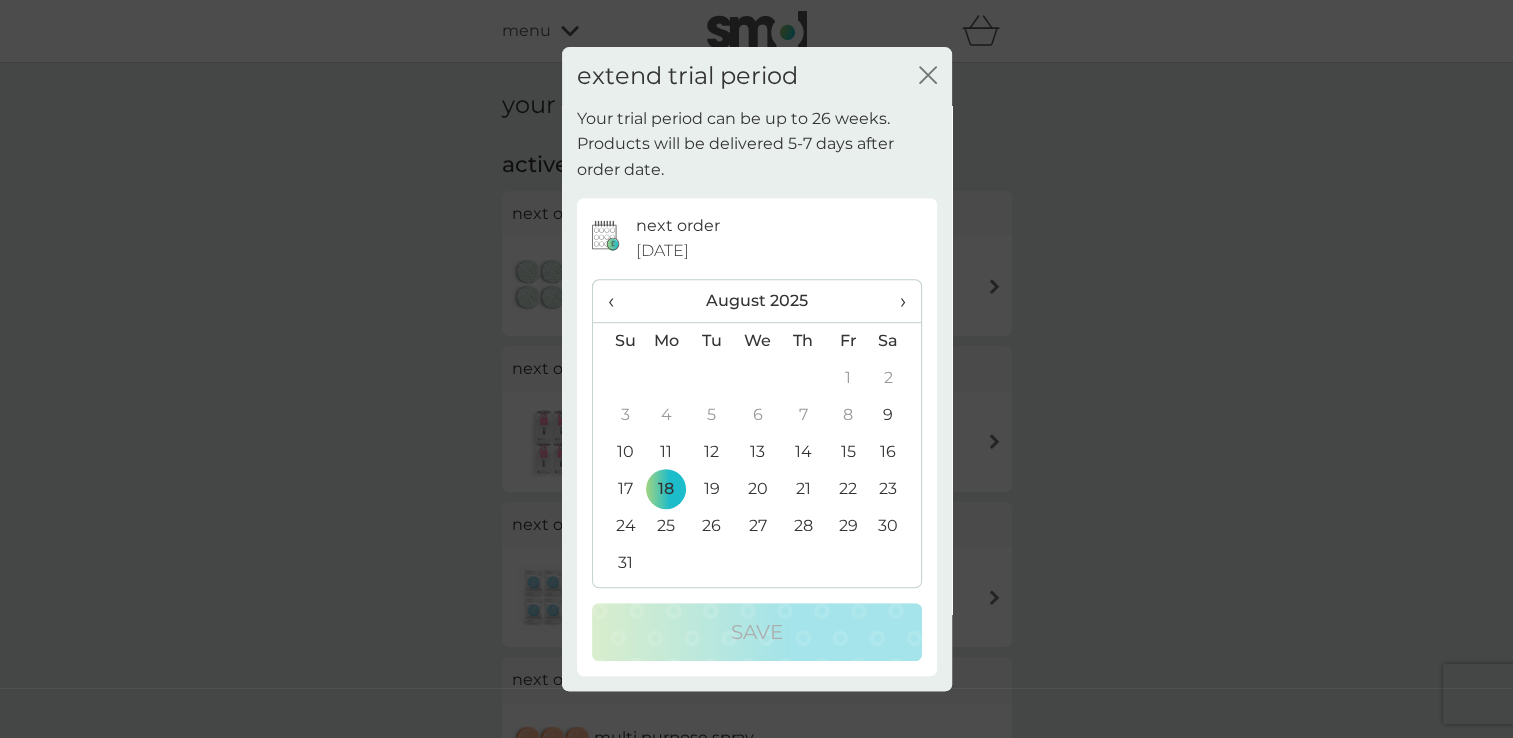click on "20" at bounding box center [757, 489] 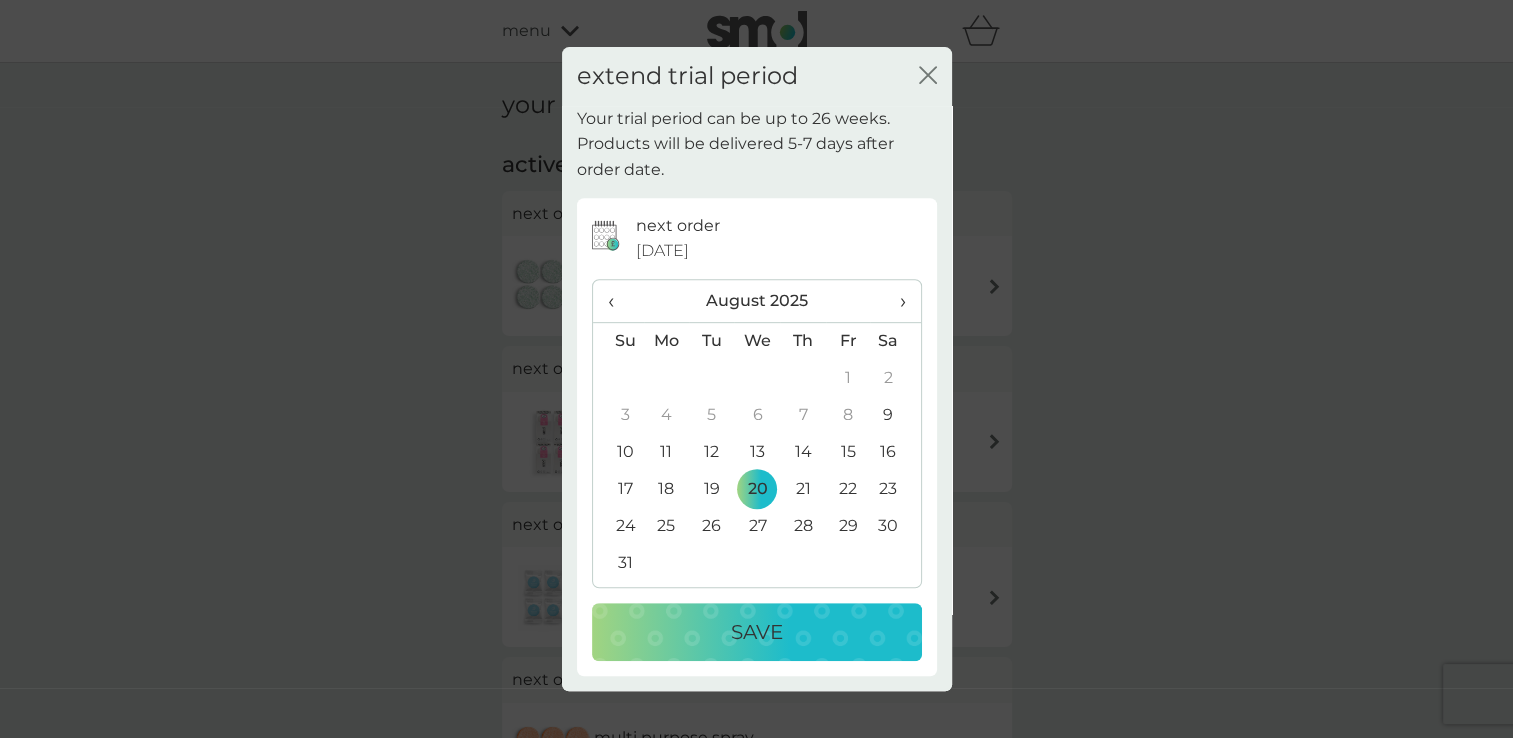 click on "Save" at bounding box center (757, 632) 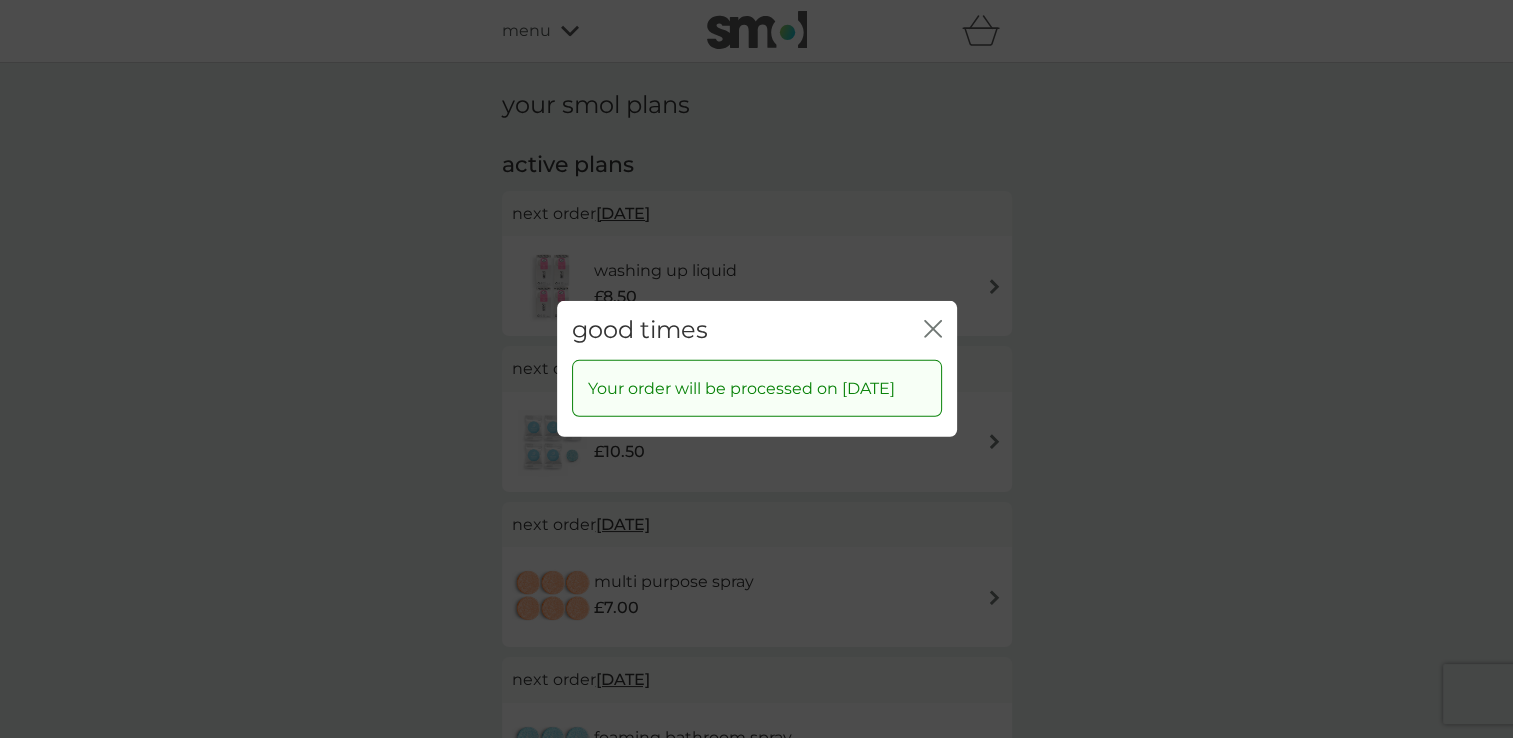 click 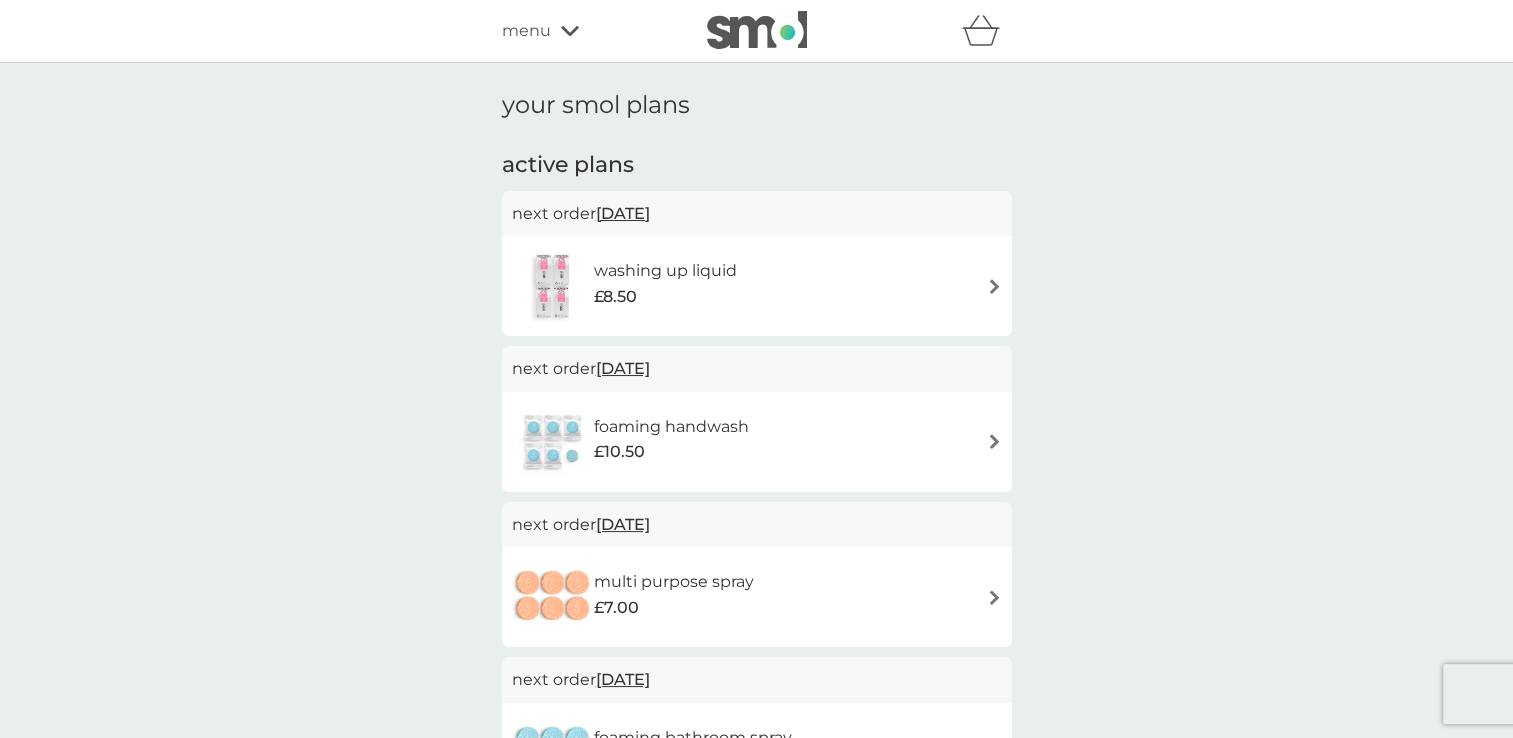 click on "[DATE]" at bounding box center (623, 213) 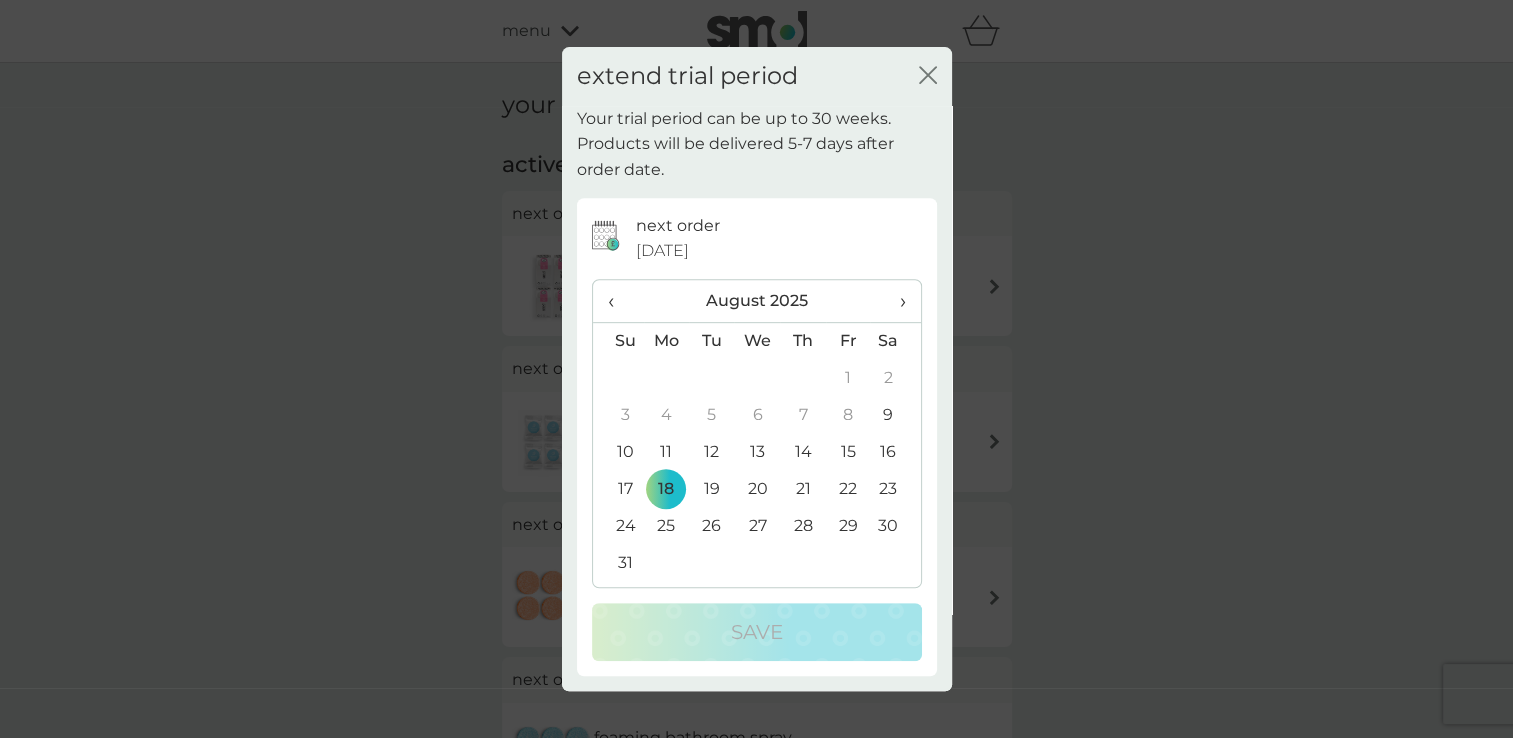 click on "20" at bounding box center (757, 489) 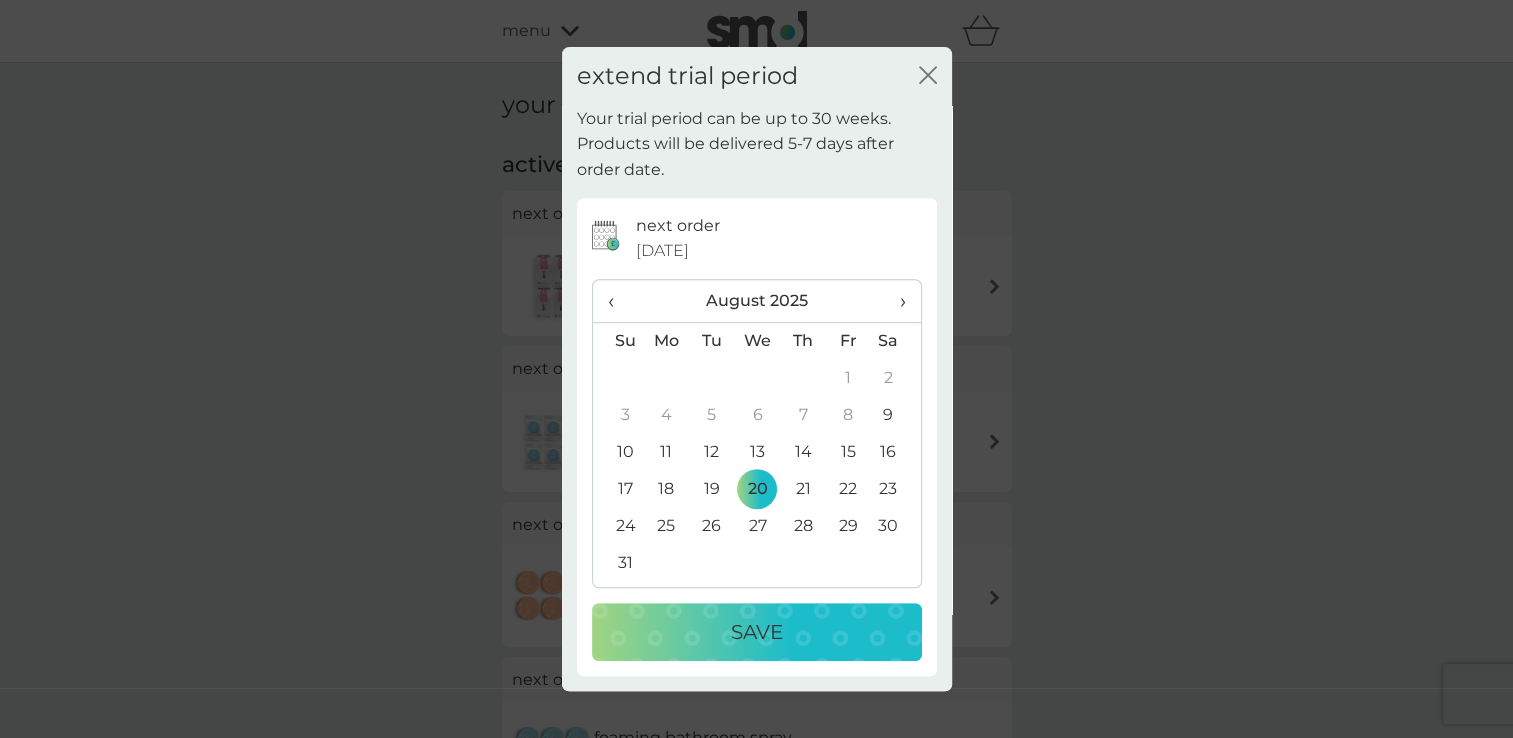click on "Save" at bounding box center [757, 632] 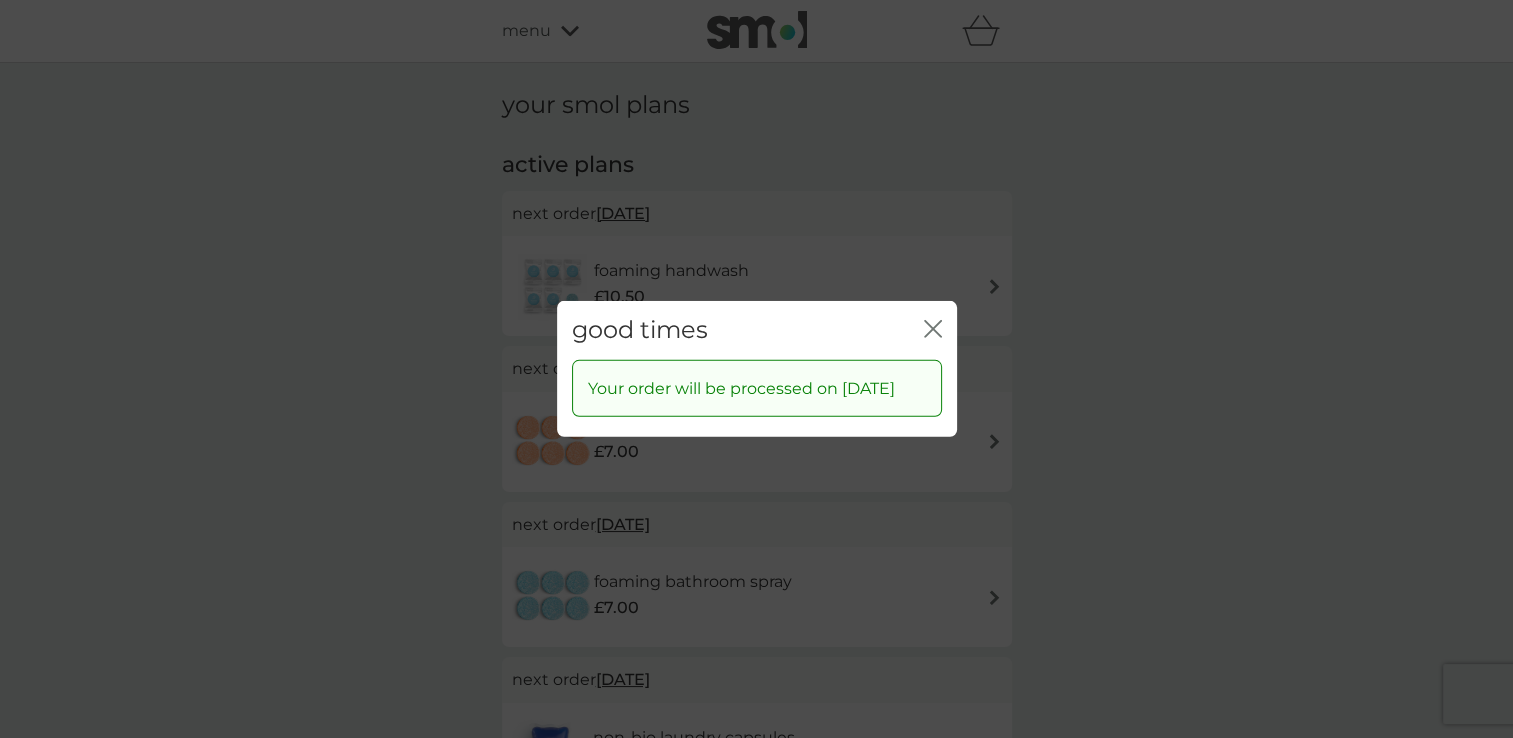click on "close" 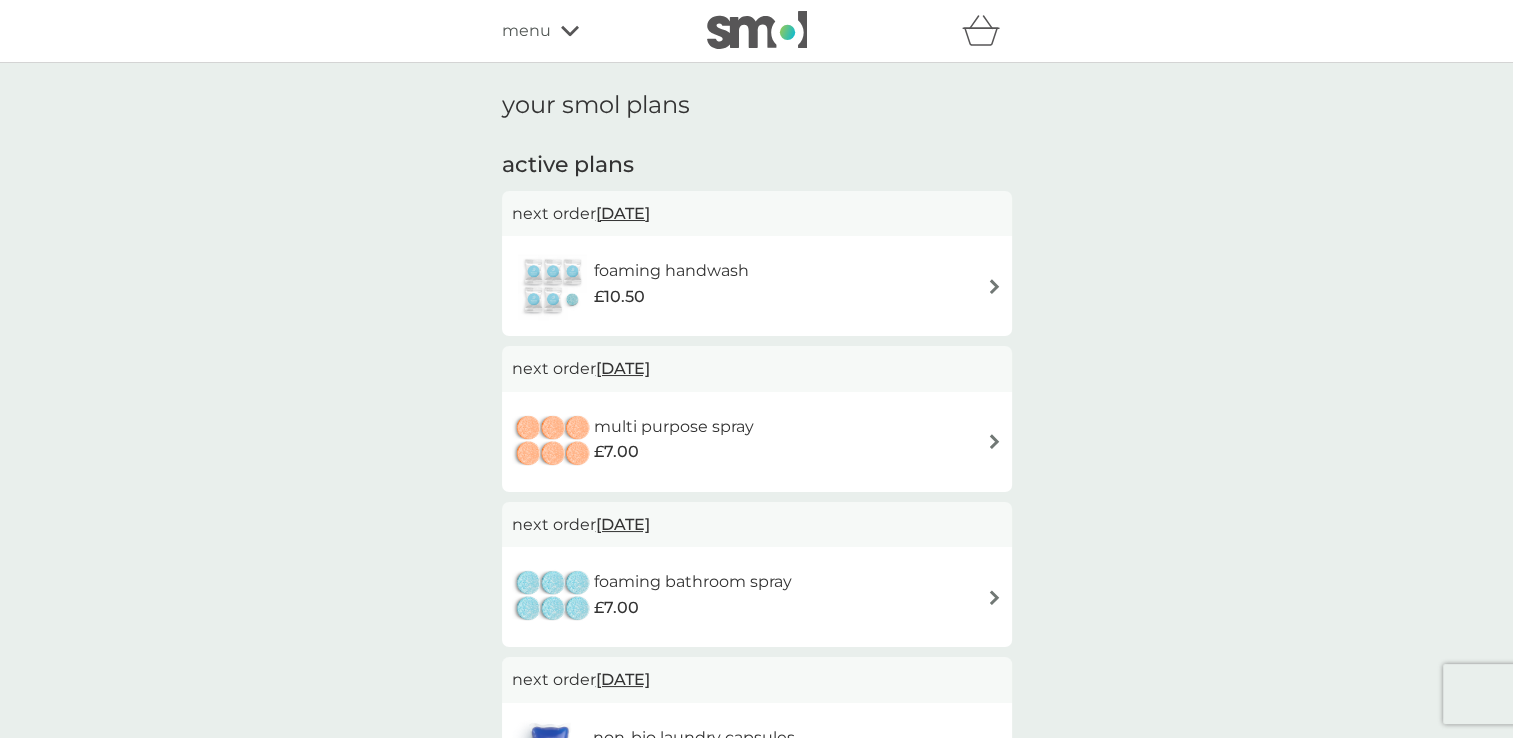 click on "[DATE]" at bounding box center [623, 213] 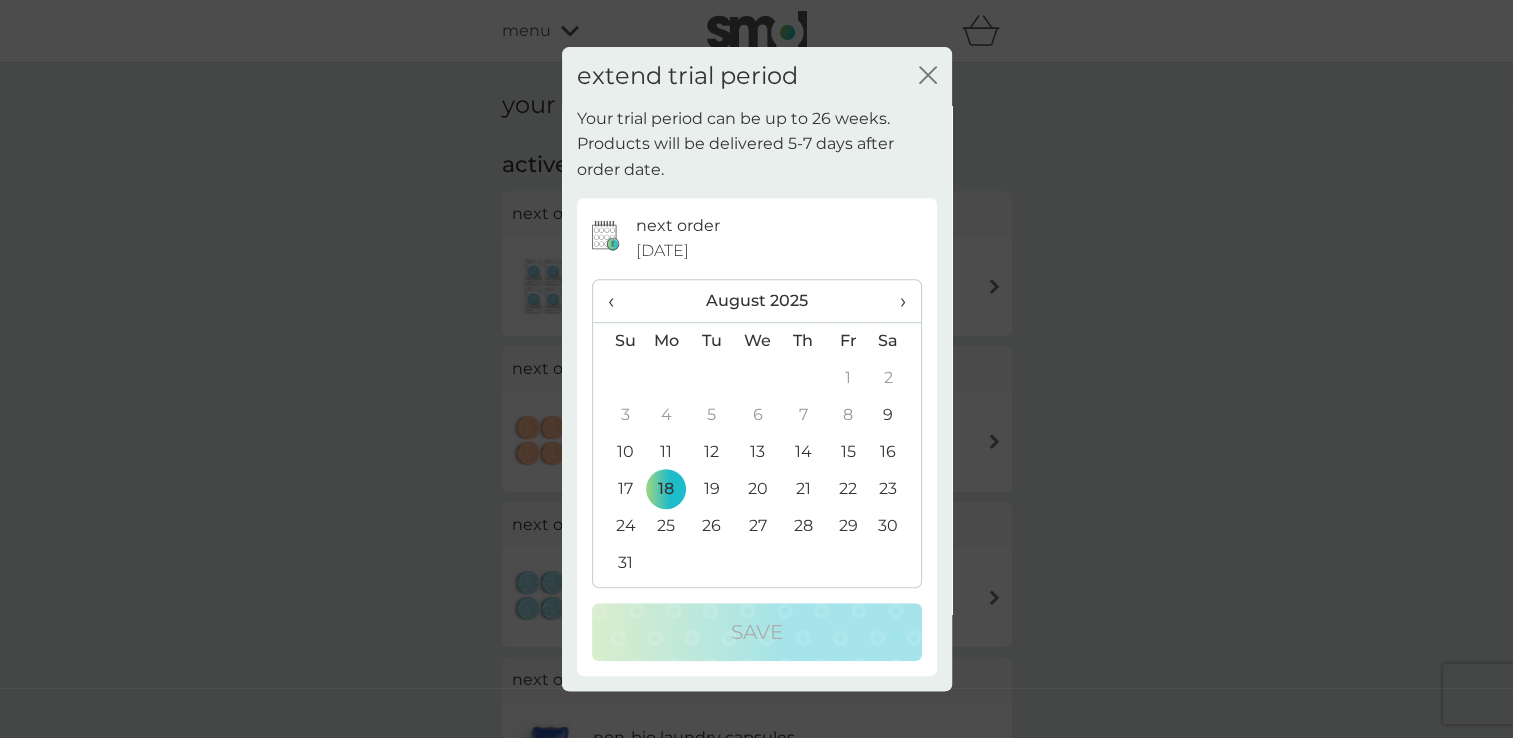click on "20" at bounding box center [757, 489] 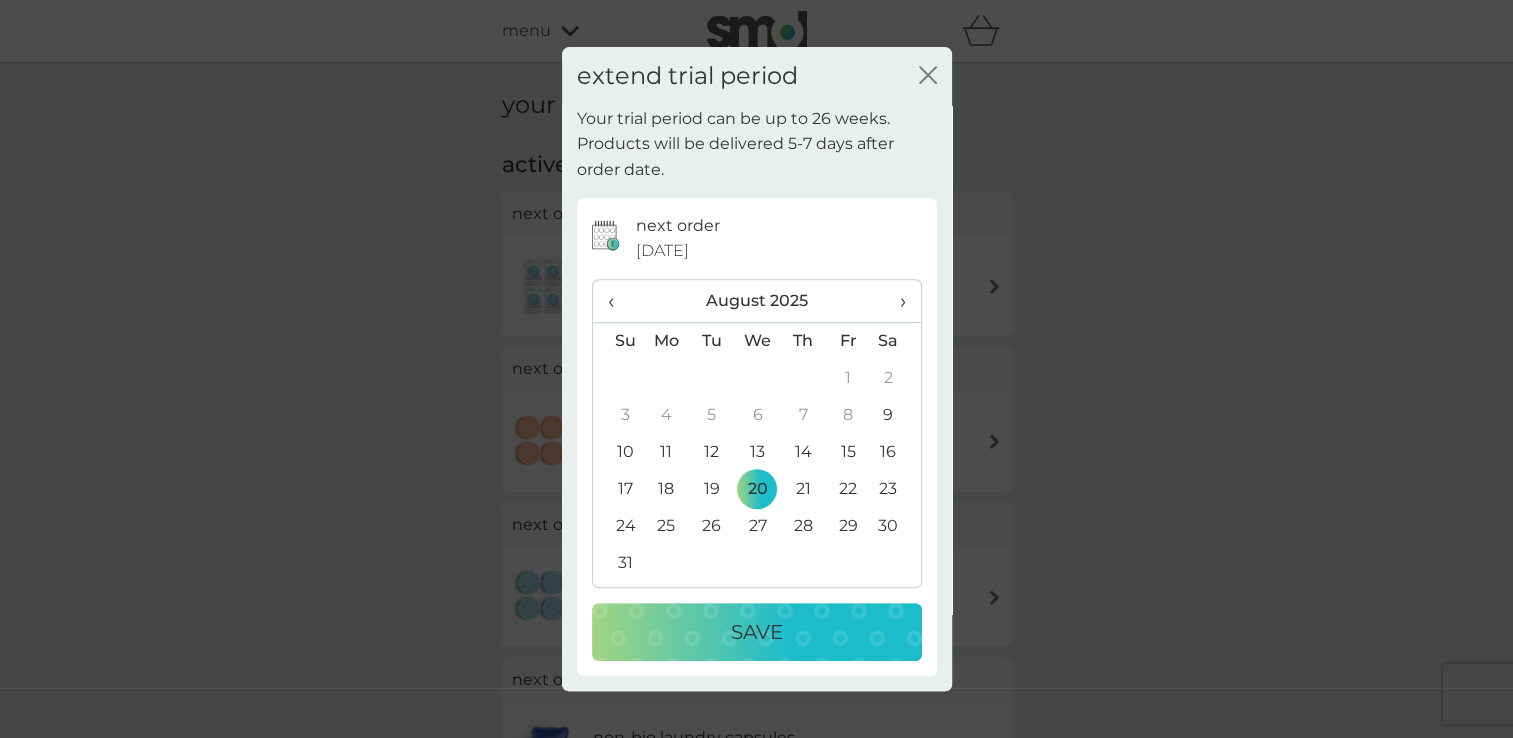 click on "Save" at bounding box center [757, 632] 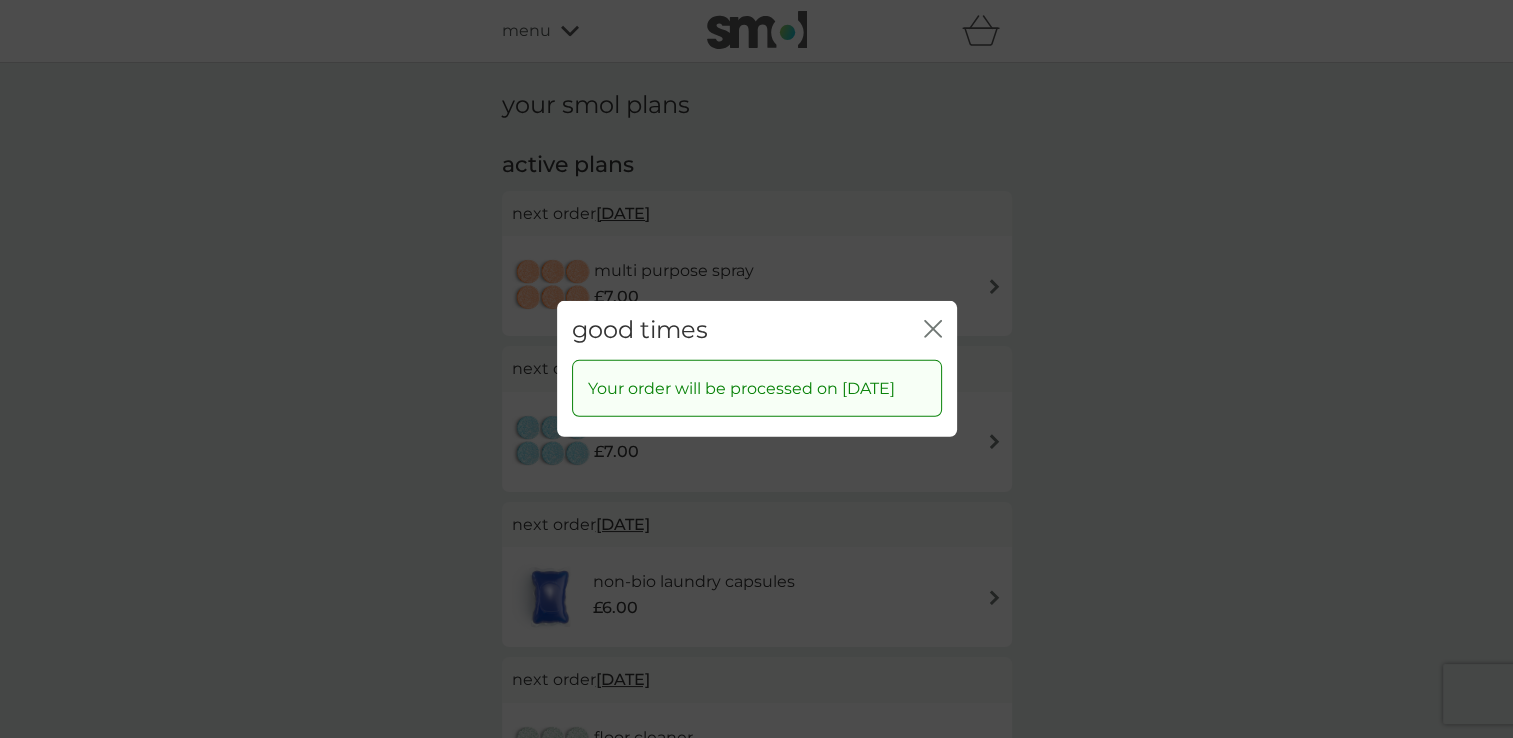 click on "close" 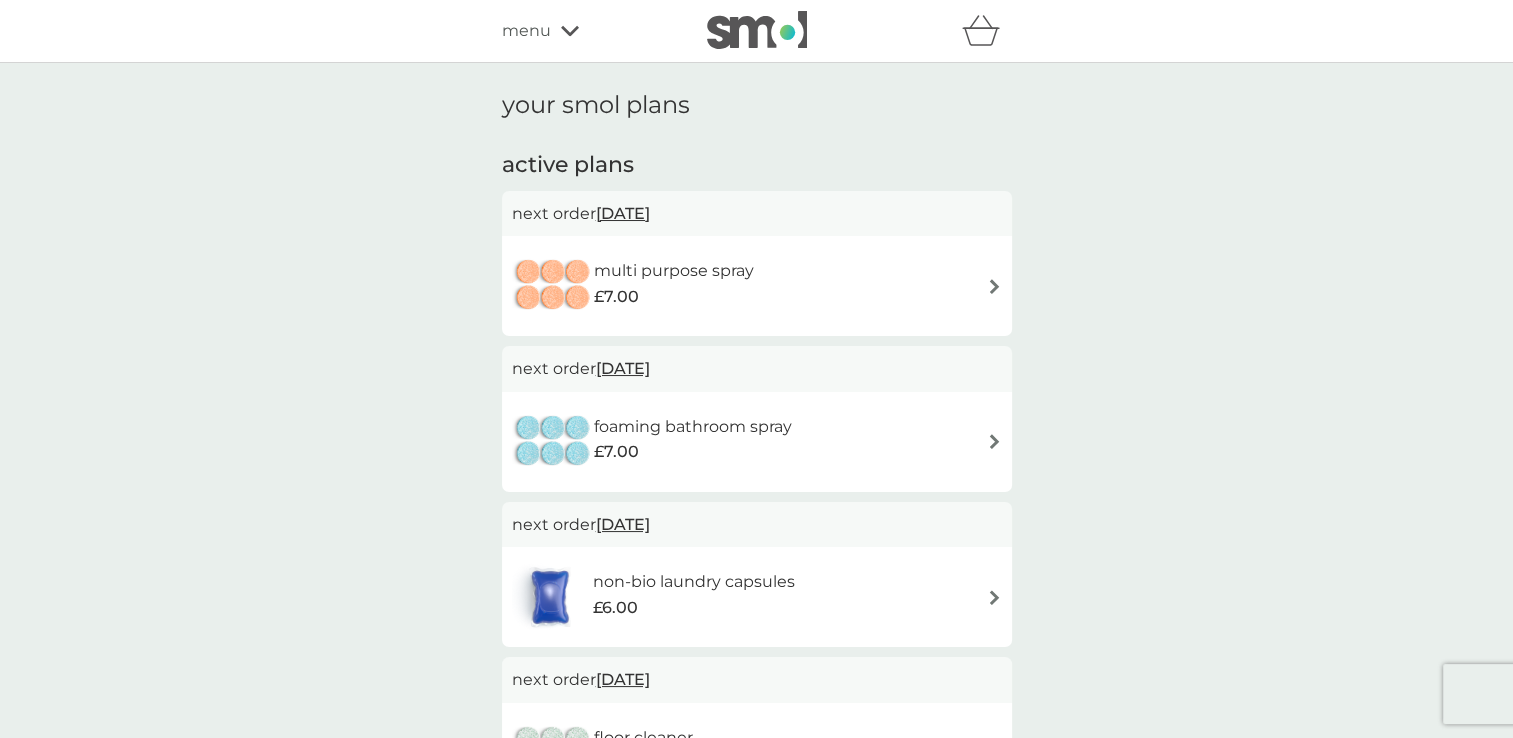 click on "[DATE]" at bounding box center [623, 213] 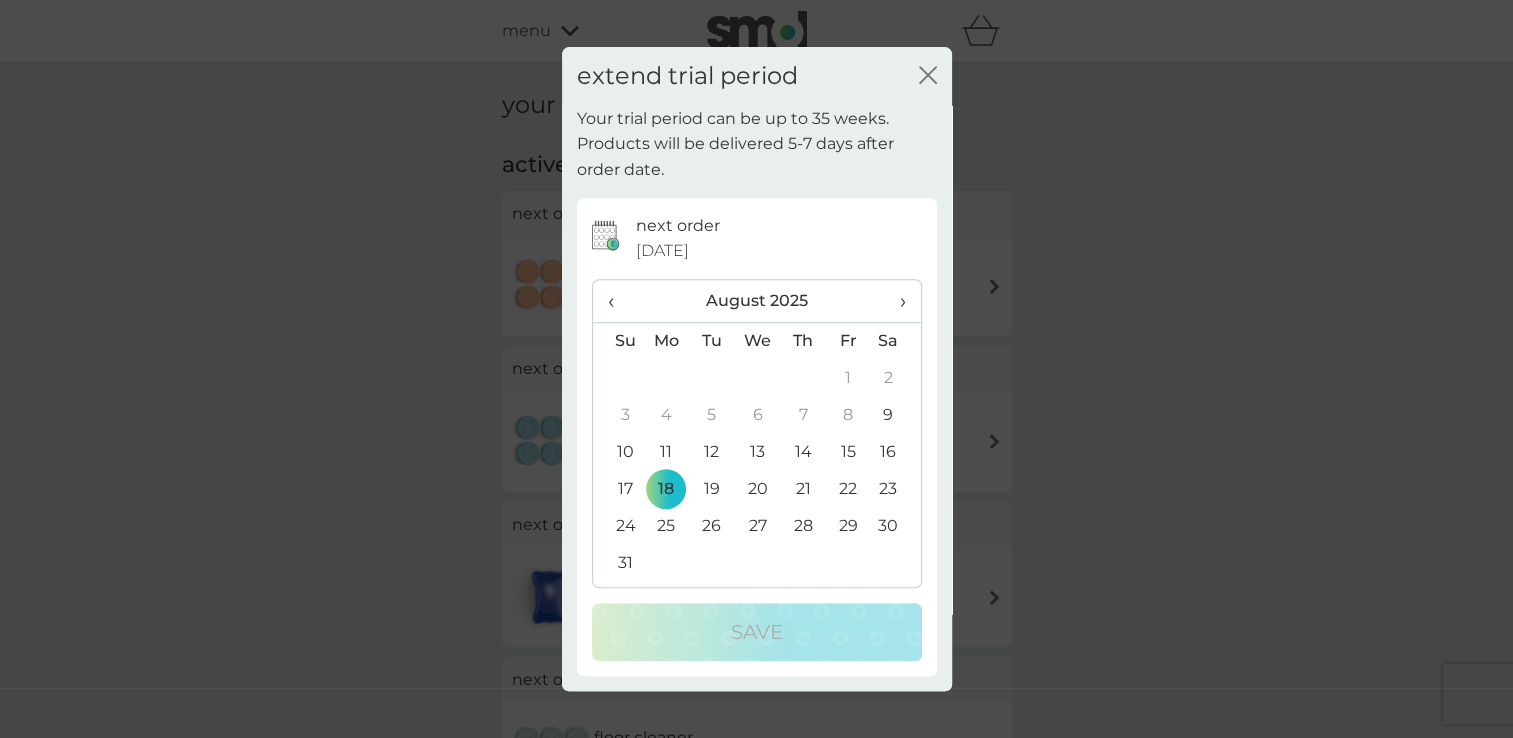 click on "20" at bounding box center [757, 489] 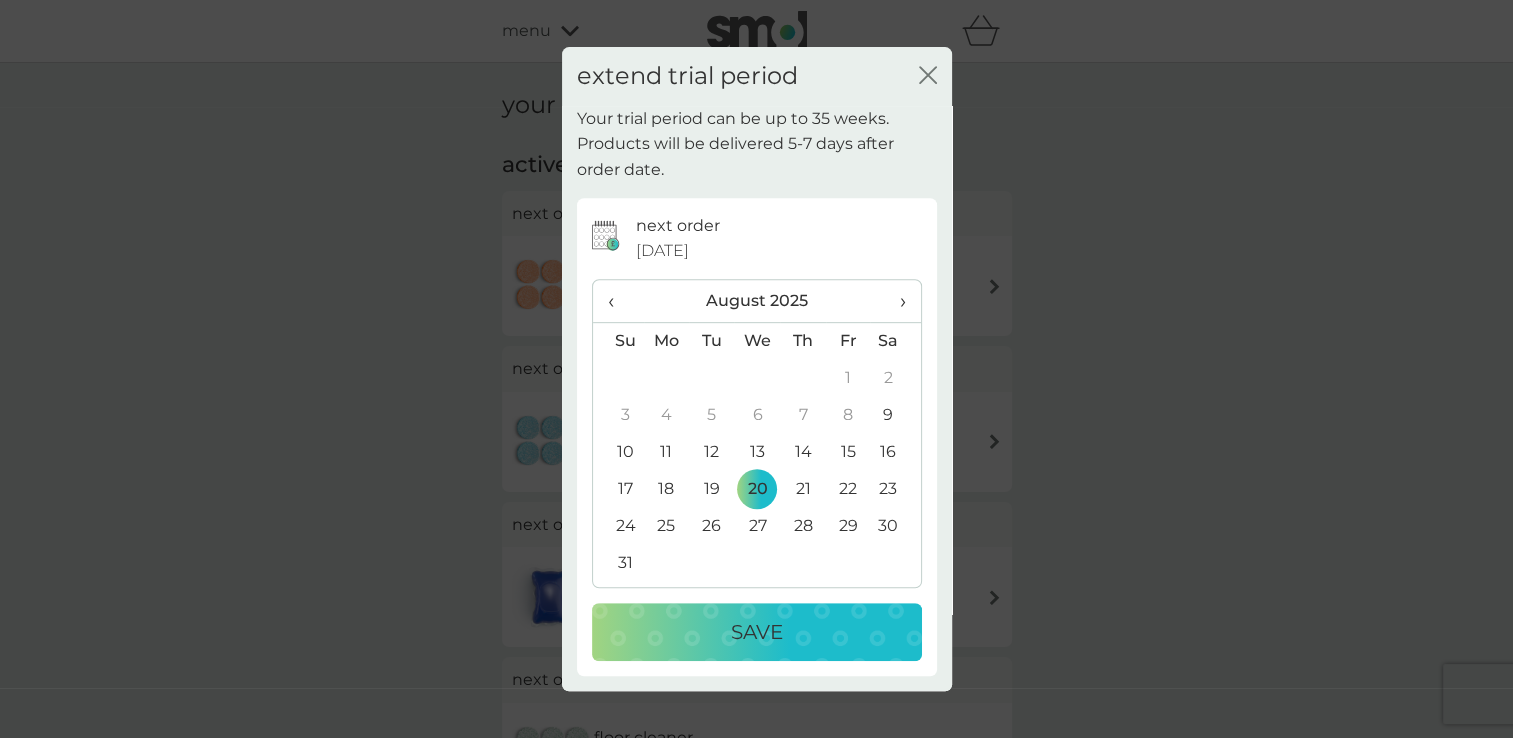 click on "Save" at bounding box center (757, 632) 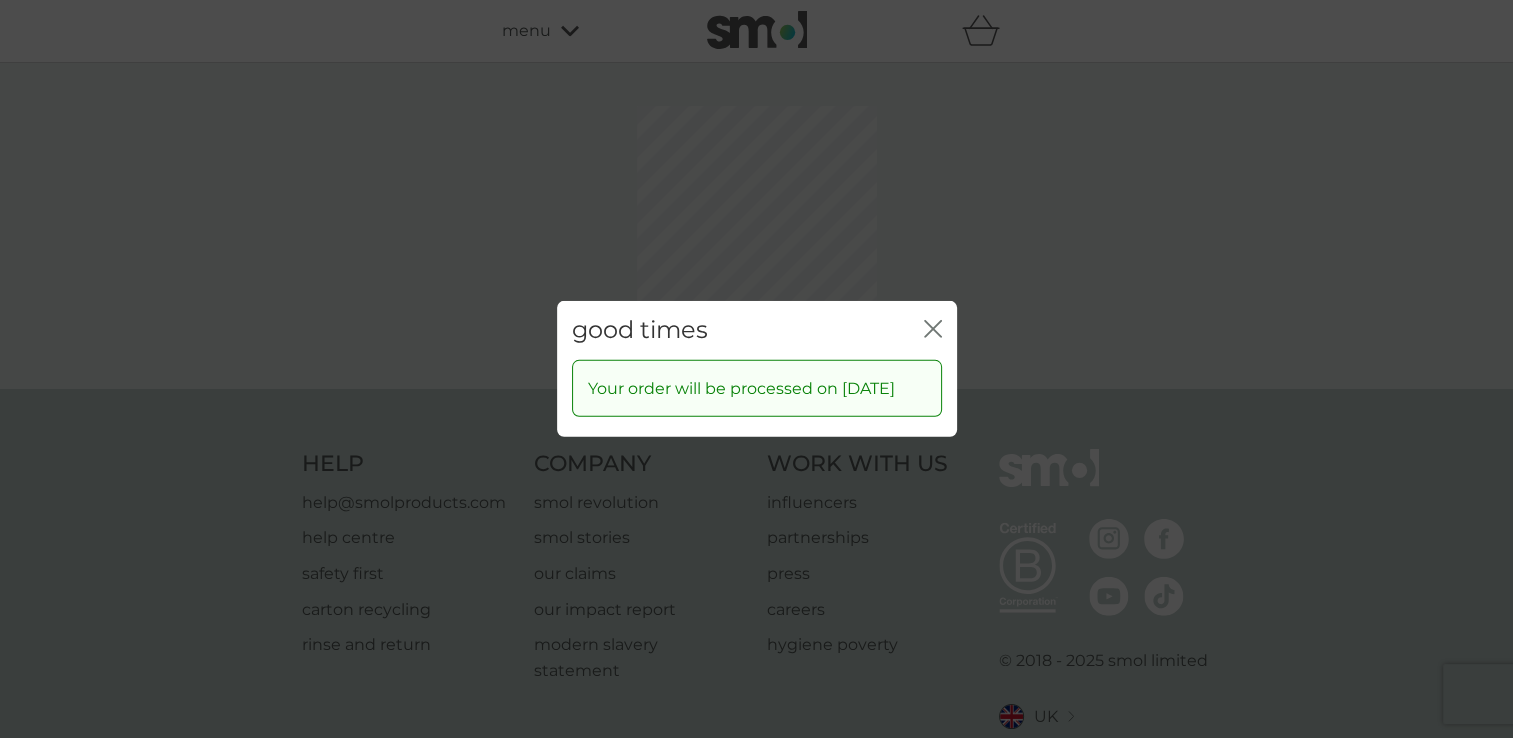 click on "good times close Your order will be processed on [DATE]" at bounding box center [756, 369] 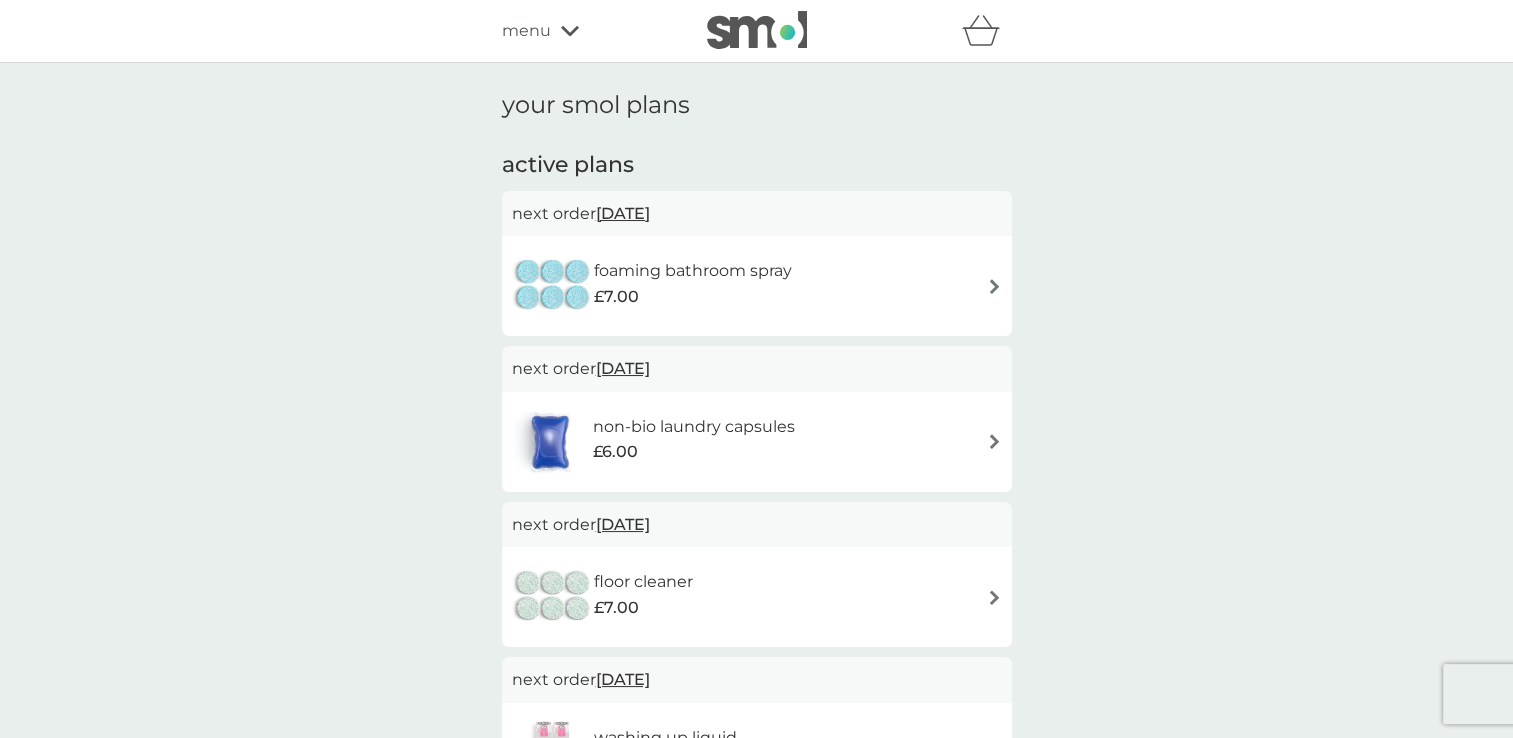 click on "[DATE]" at bounding box center (623, 213) 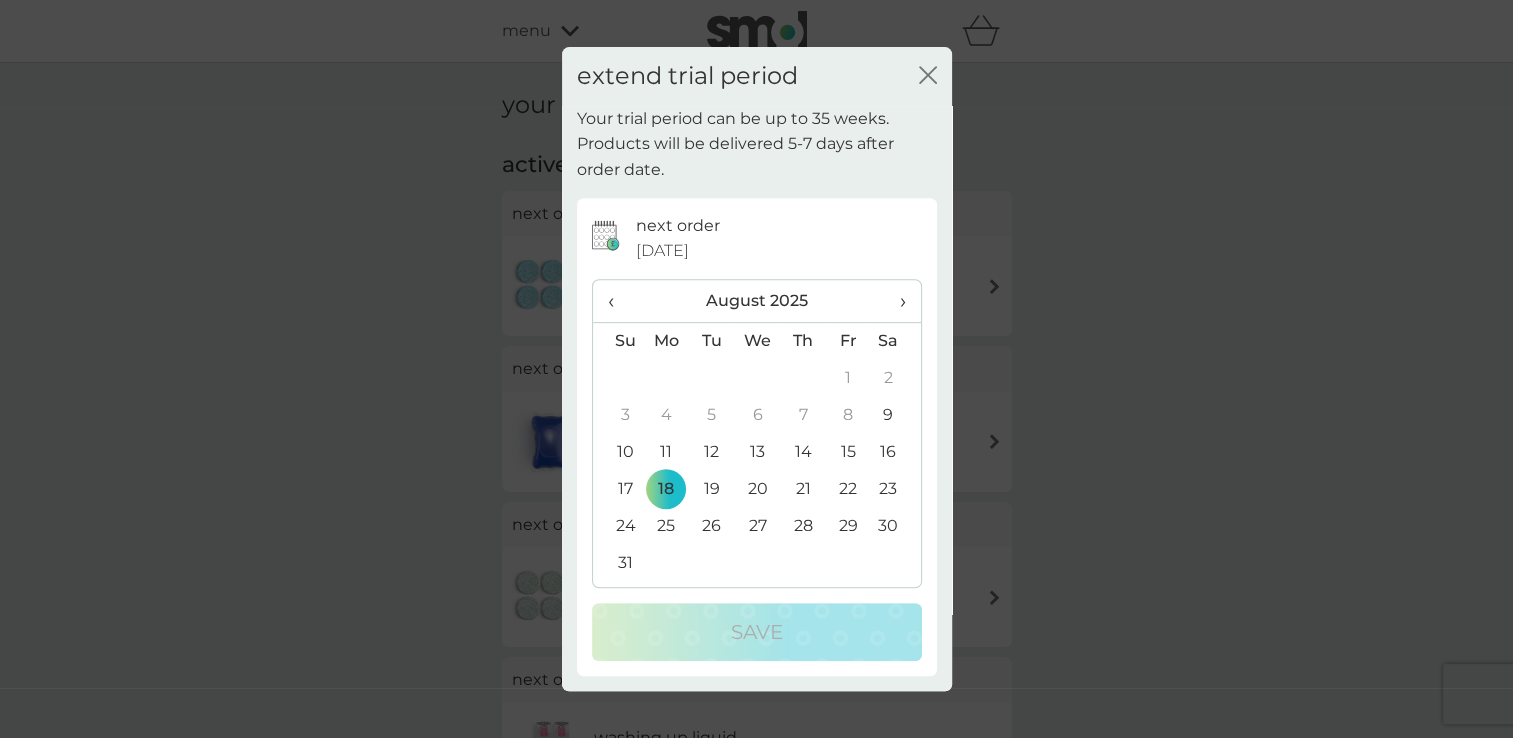 click on "20" at bounding box center (757, 489) 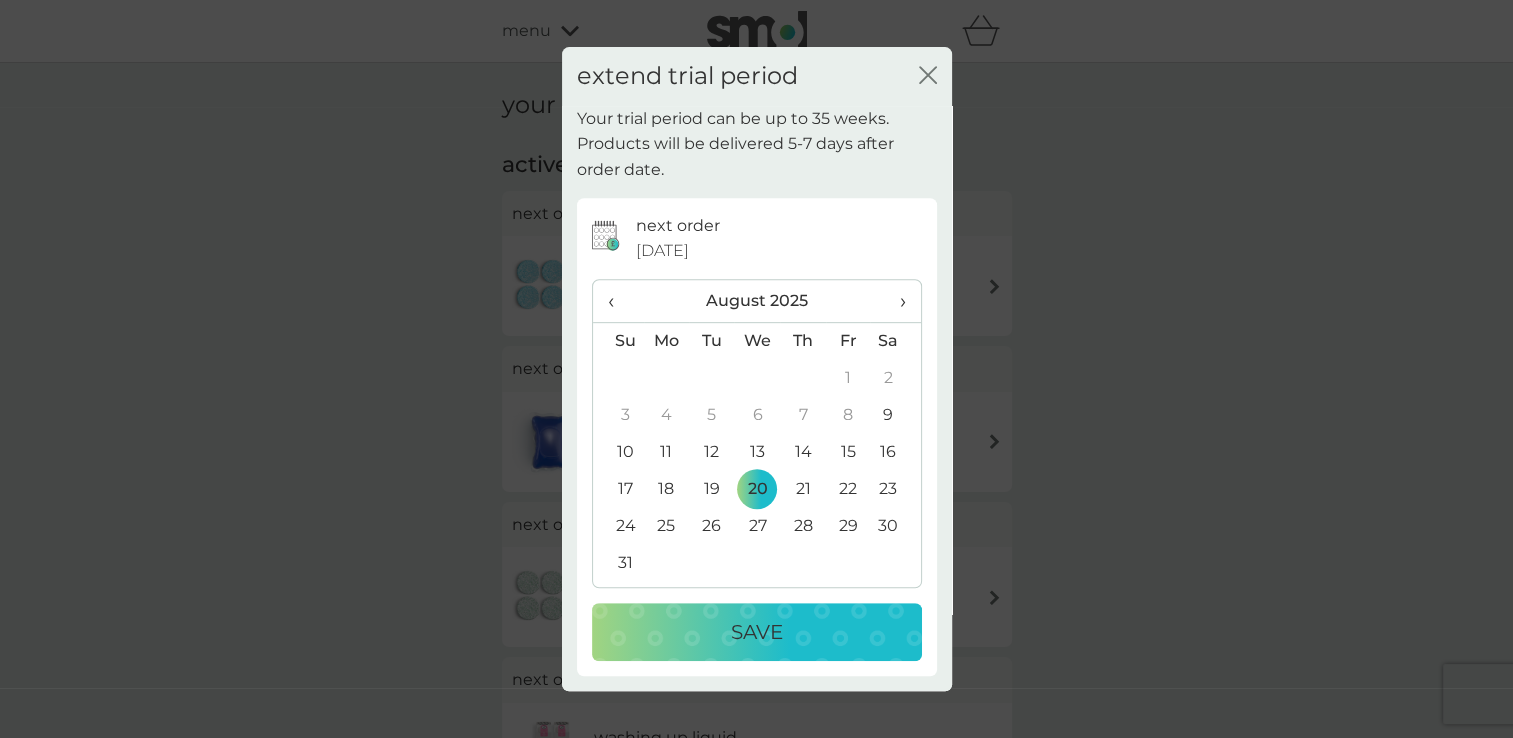 click on "Save" at bounding box center (757, 632) 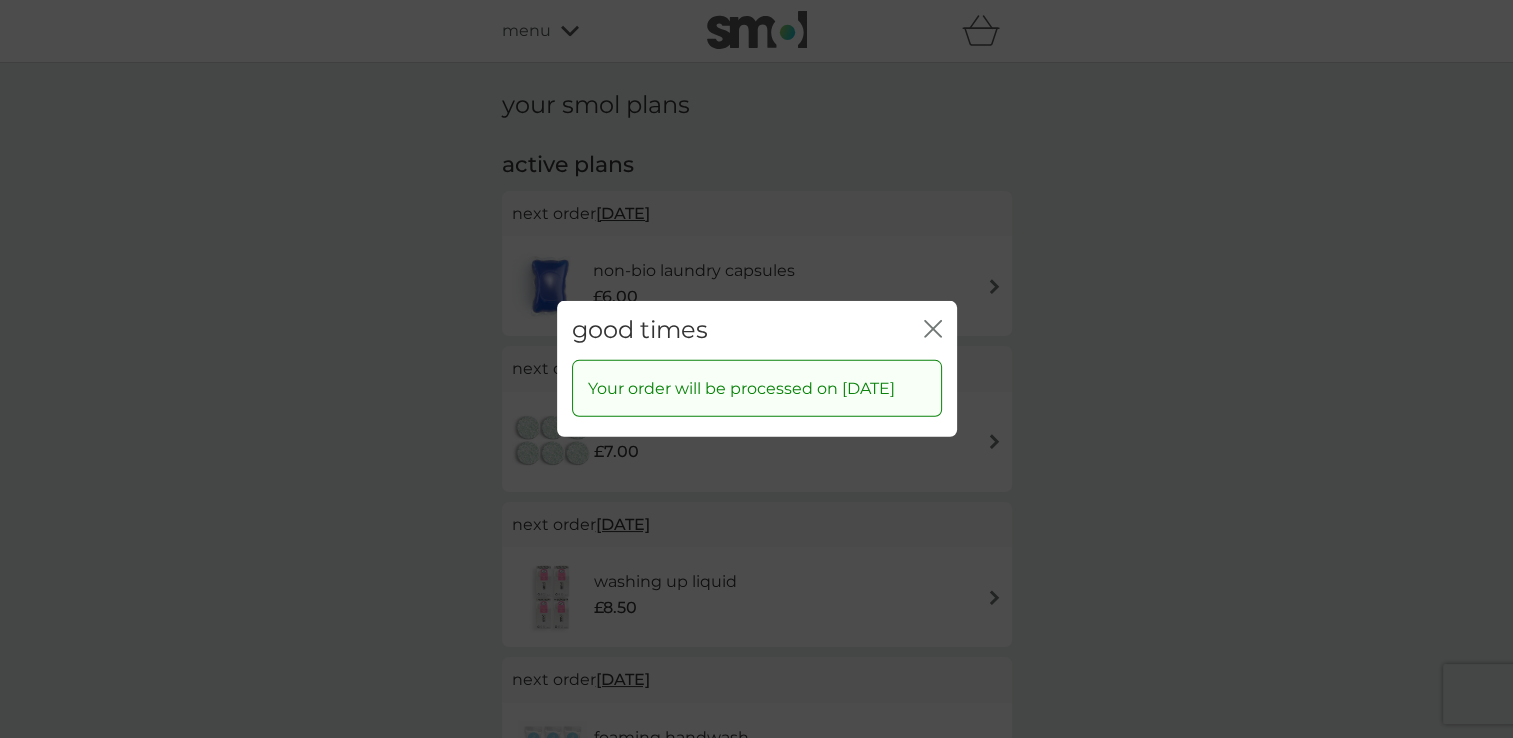 click on "close" 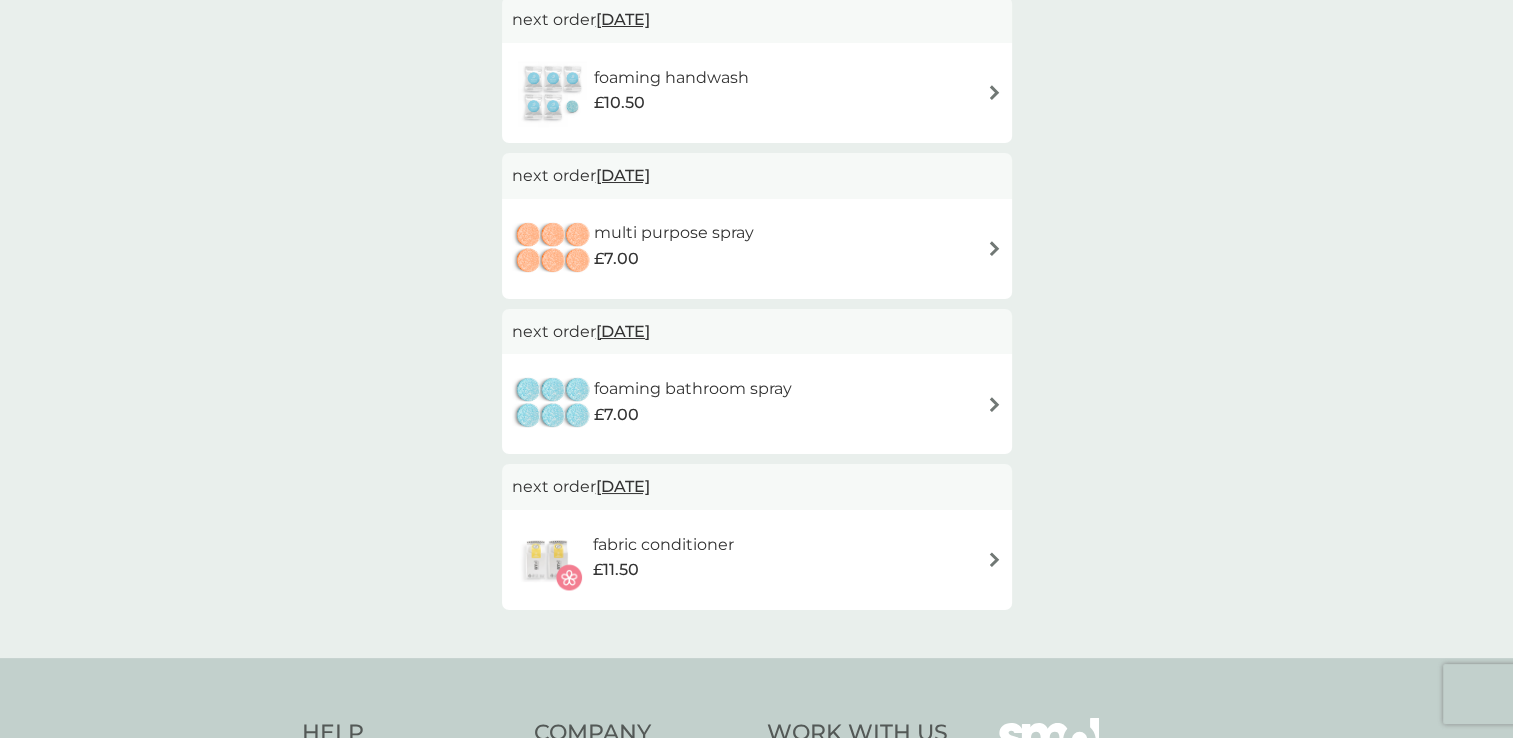 scroll, scrollTop: 700, scrollLeft: 0, axis: vertical 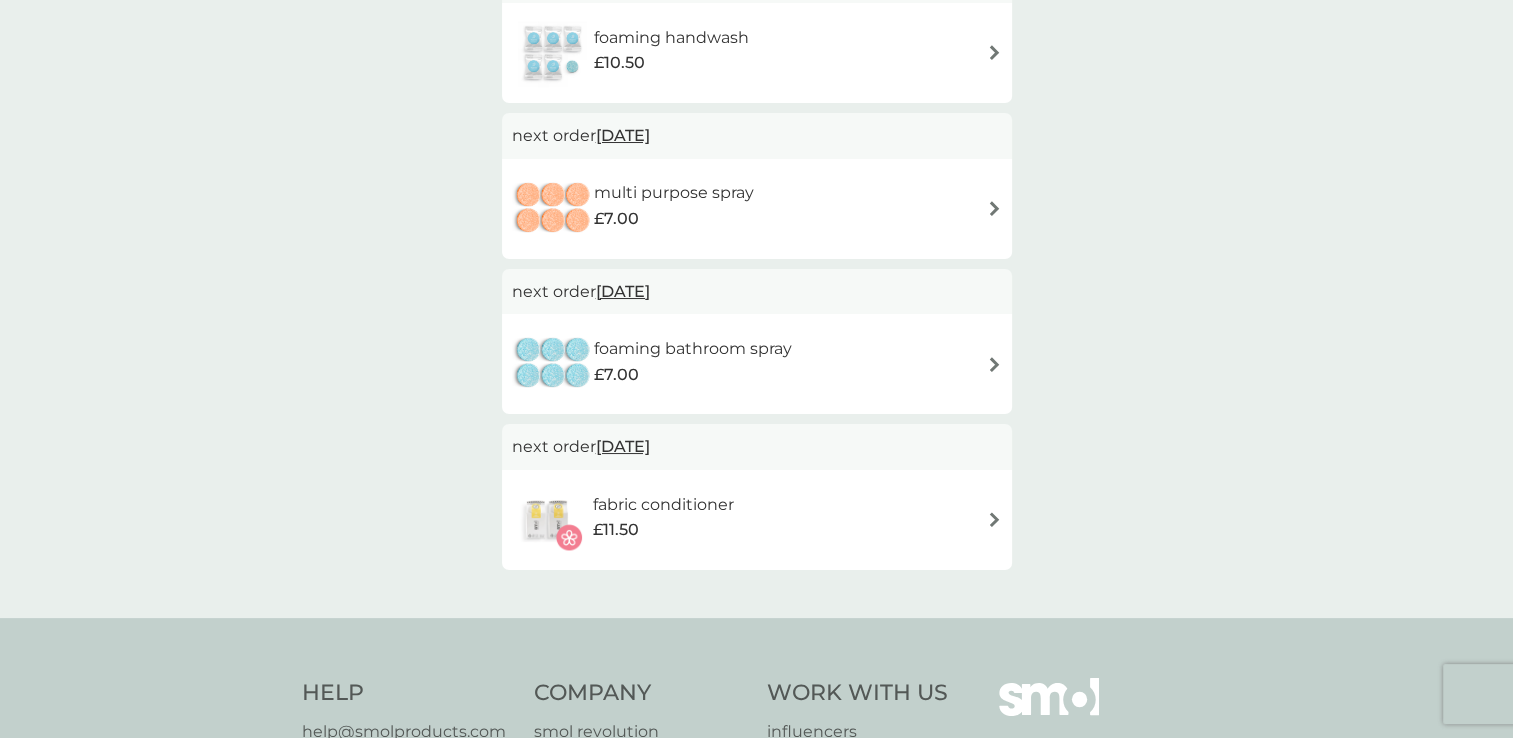 click on "[DATE]" at bounding box center [623, 446] 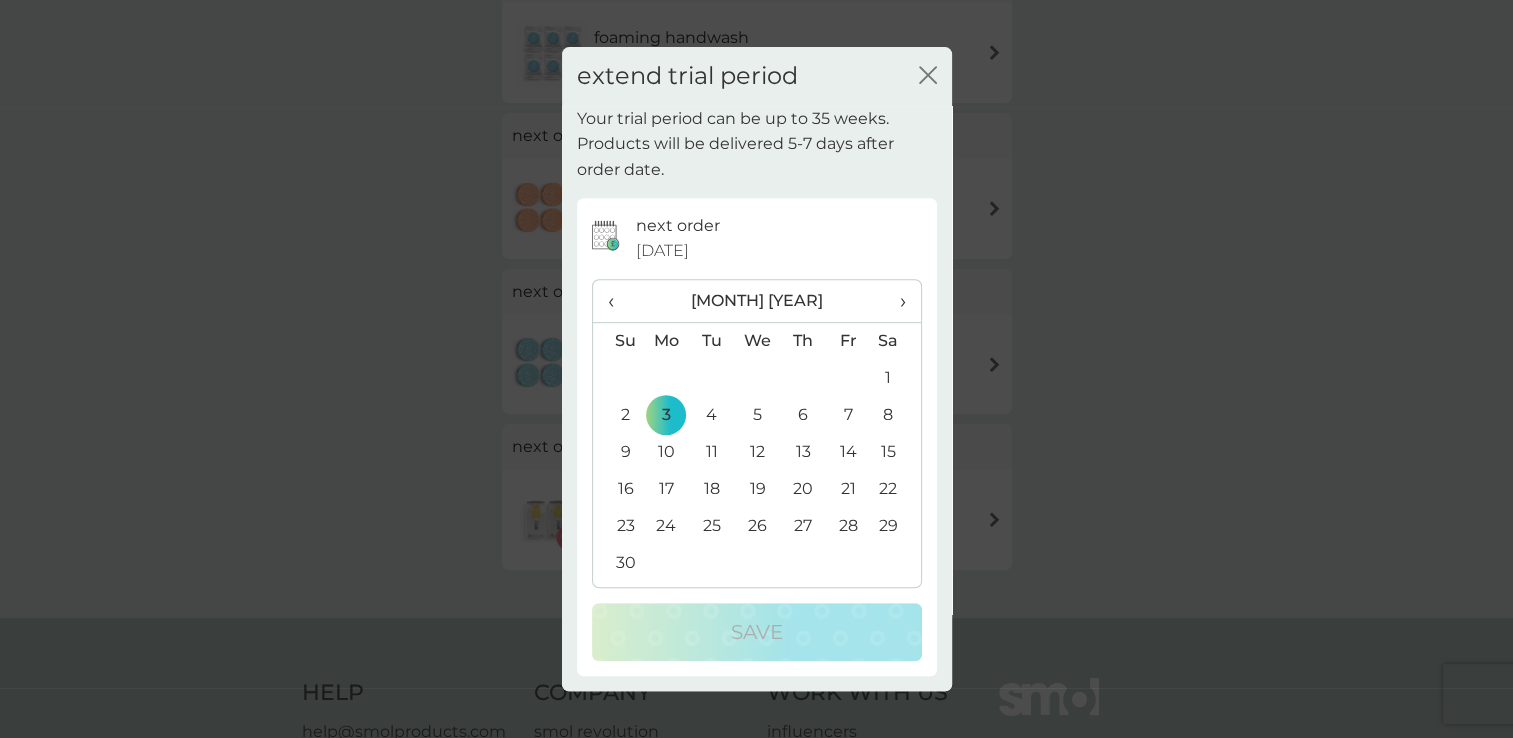 click on "‹" at bounding box center [618, 301] 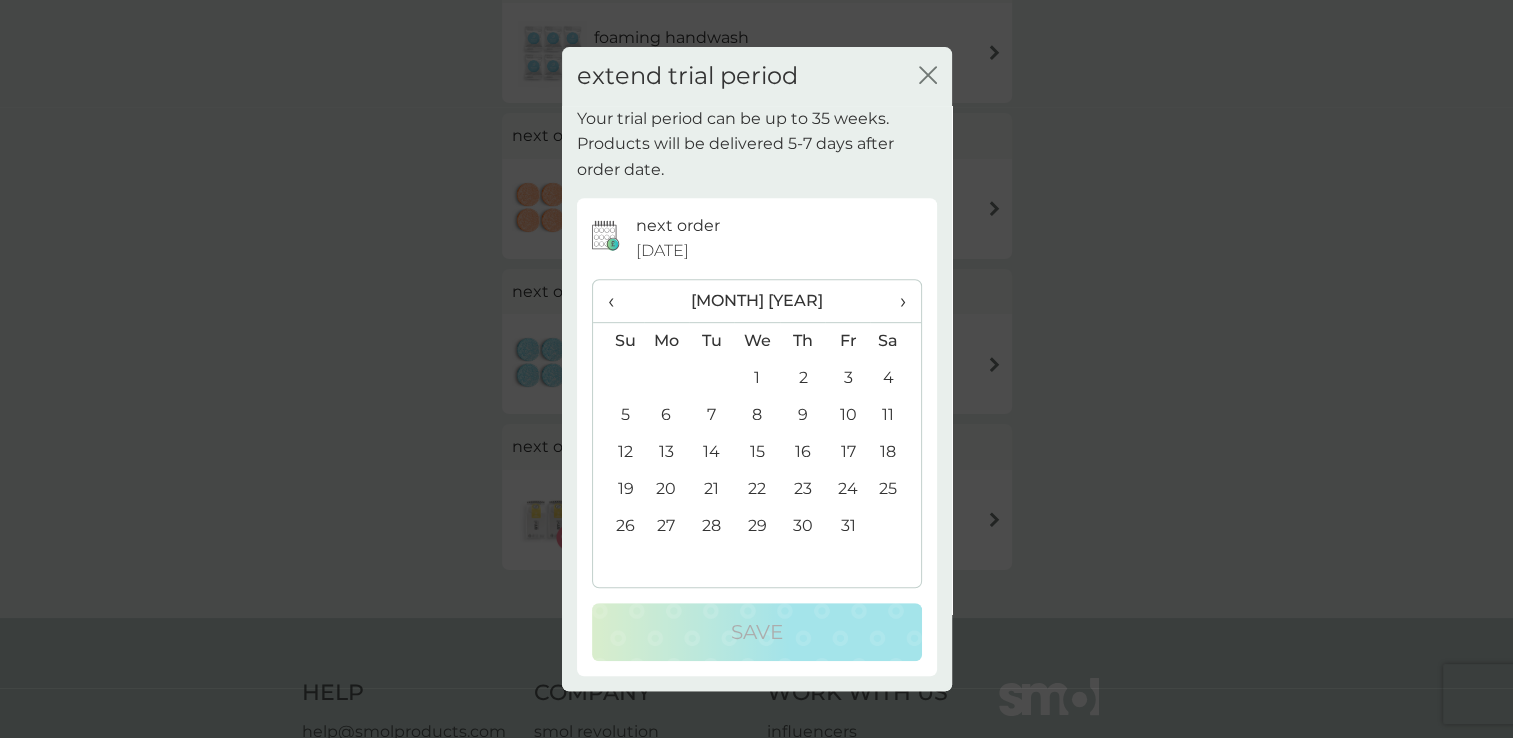 click on "‹" at bounding box center [618, 301] 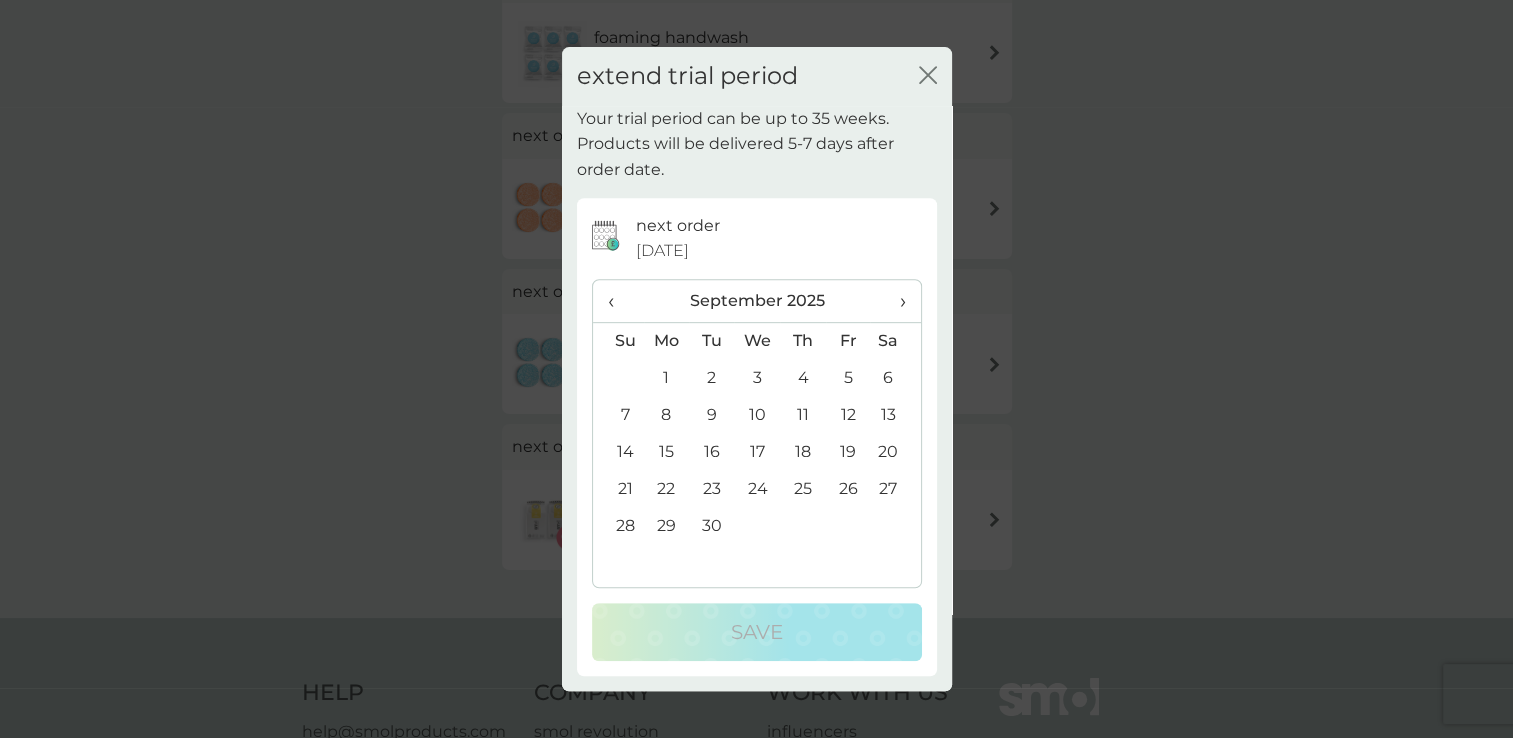 click on "‹" at bounding box center (618, 301) 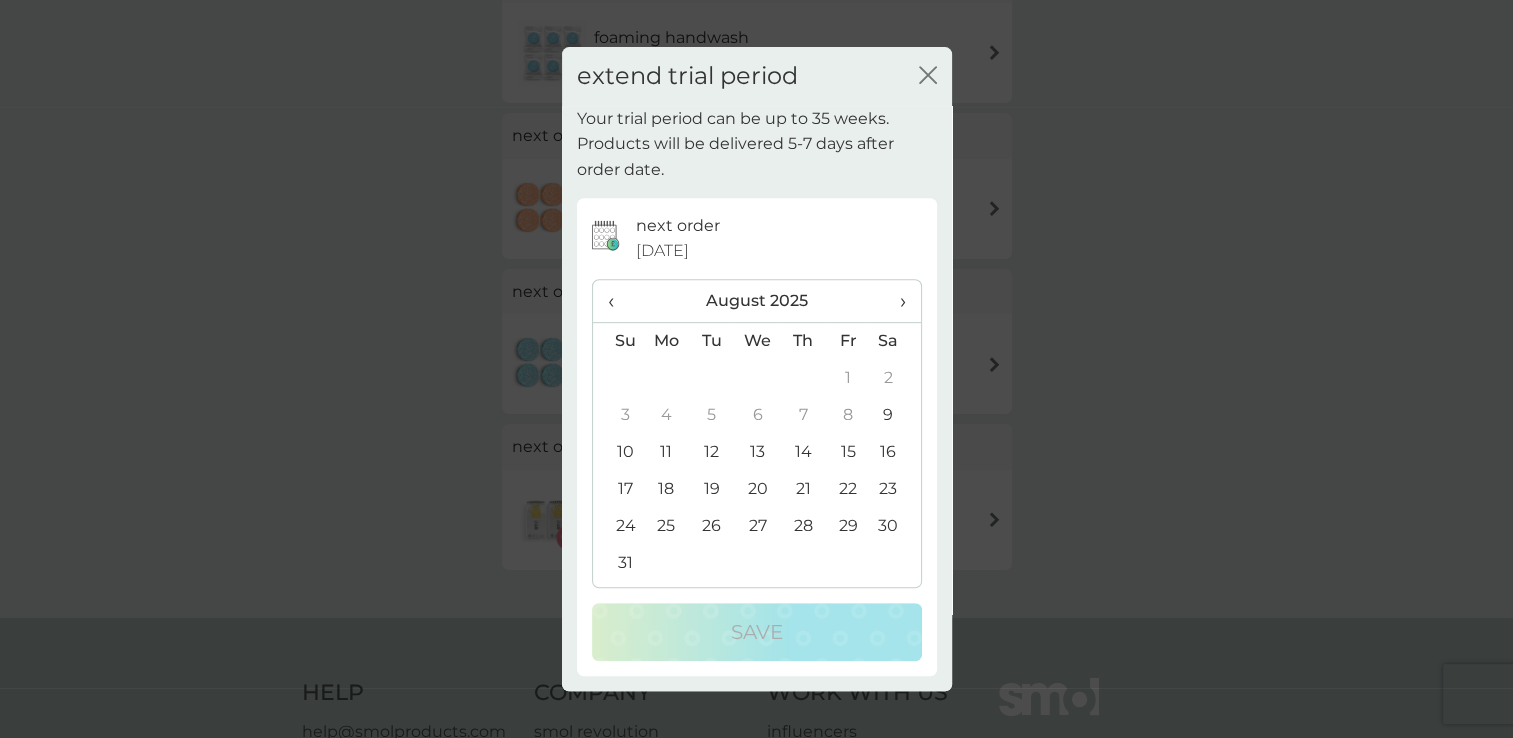 click on "20" at bounding box center [757, 489] 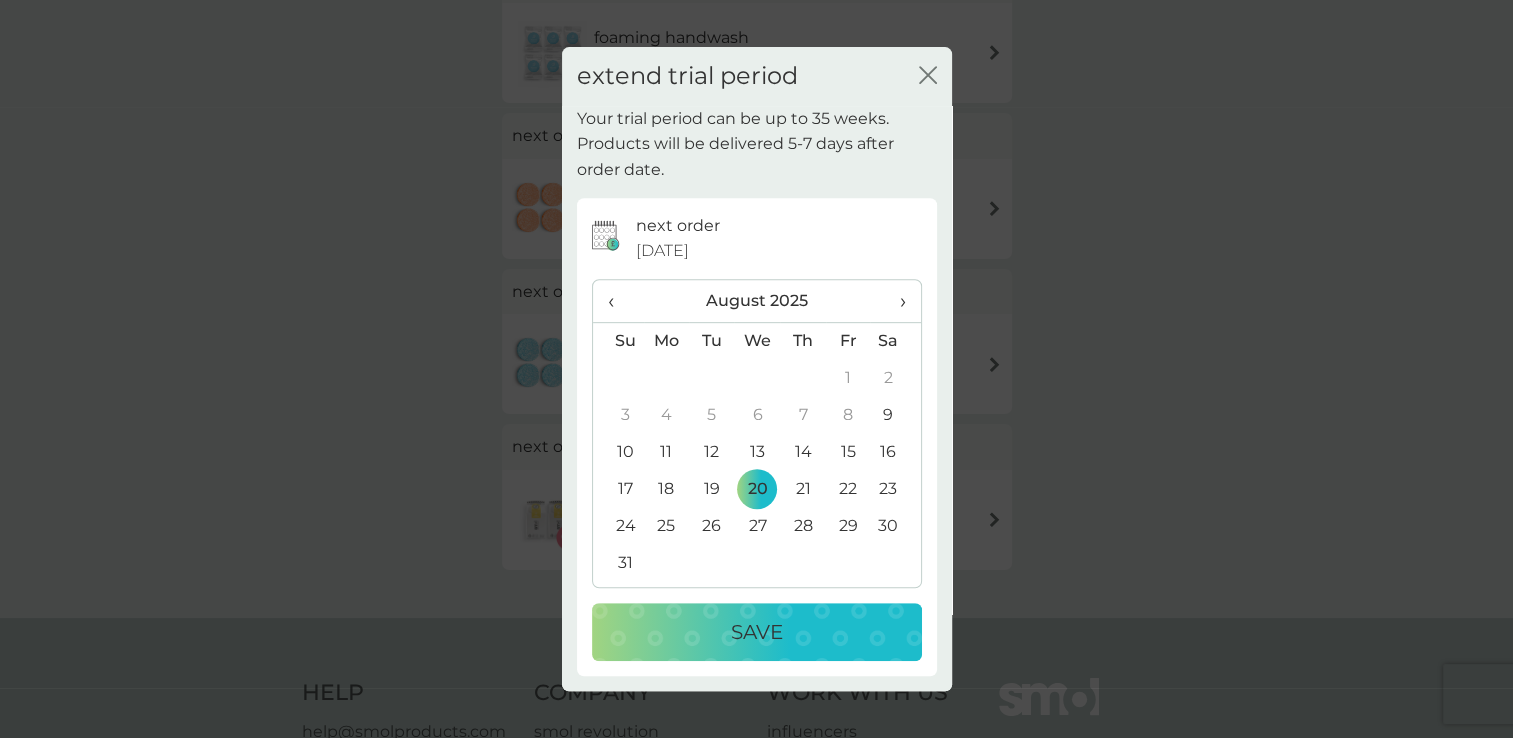 click on "Save" at bounding box center [757, 632] 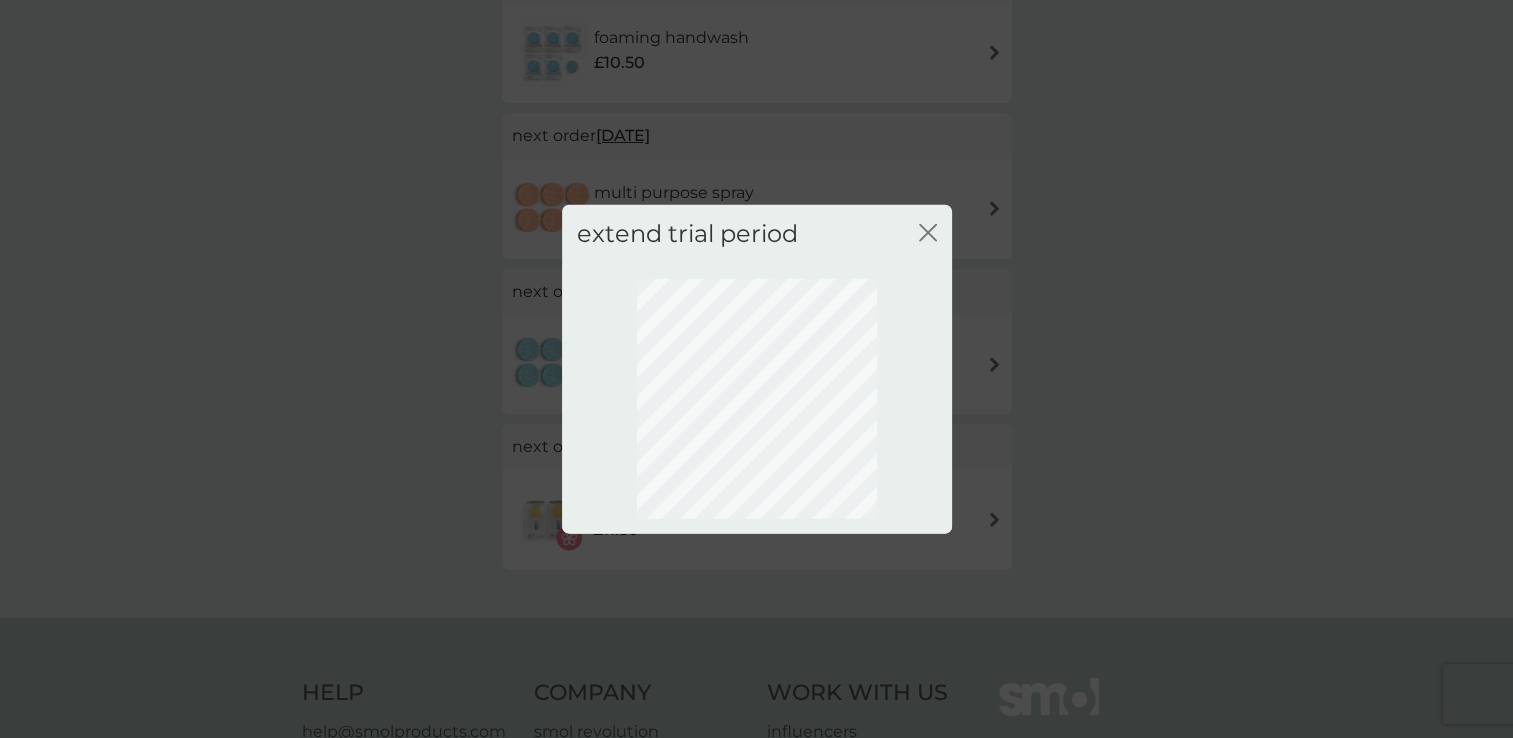 scroll, scrollTop: 100, scrollLeft: 0, axis: vertical 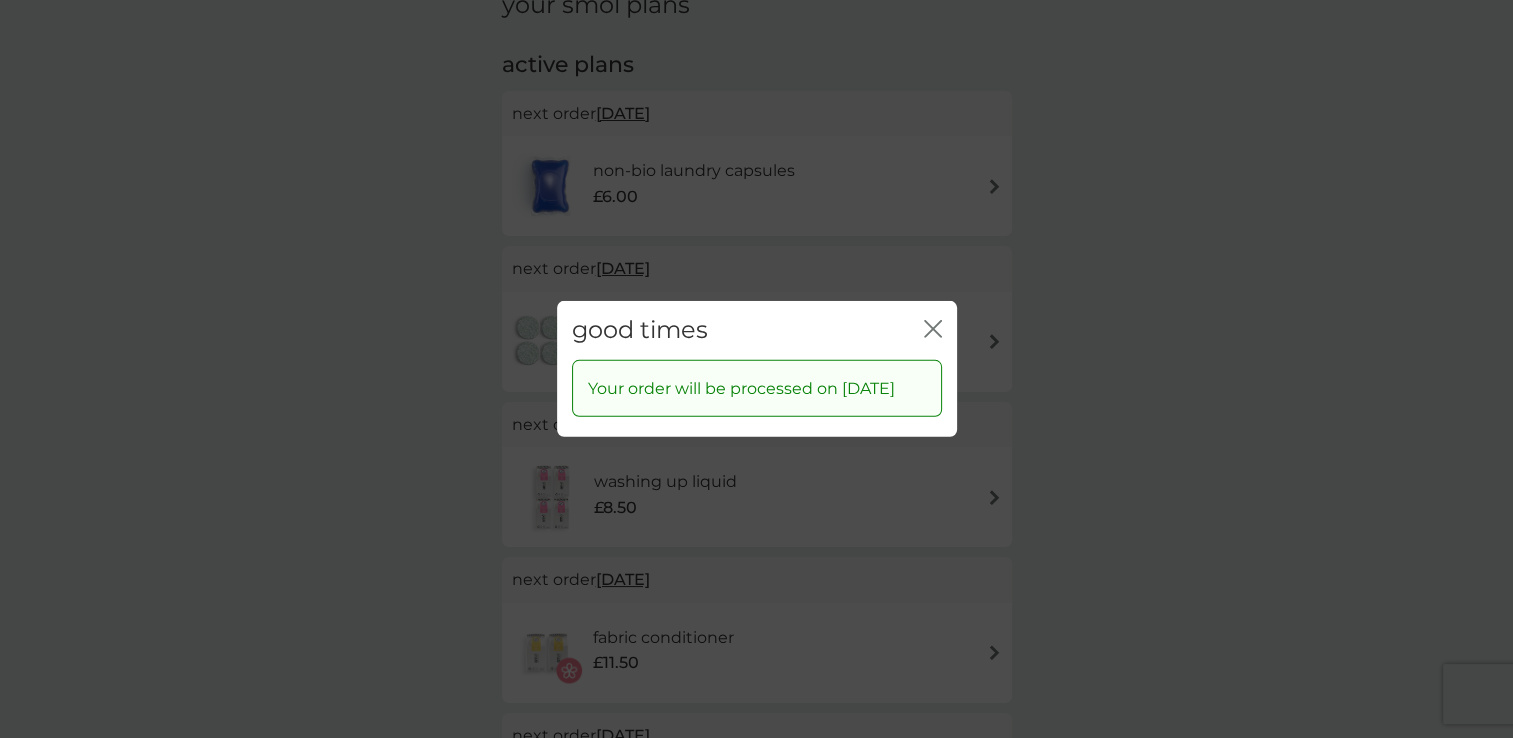 click 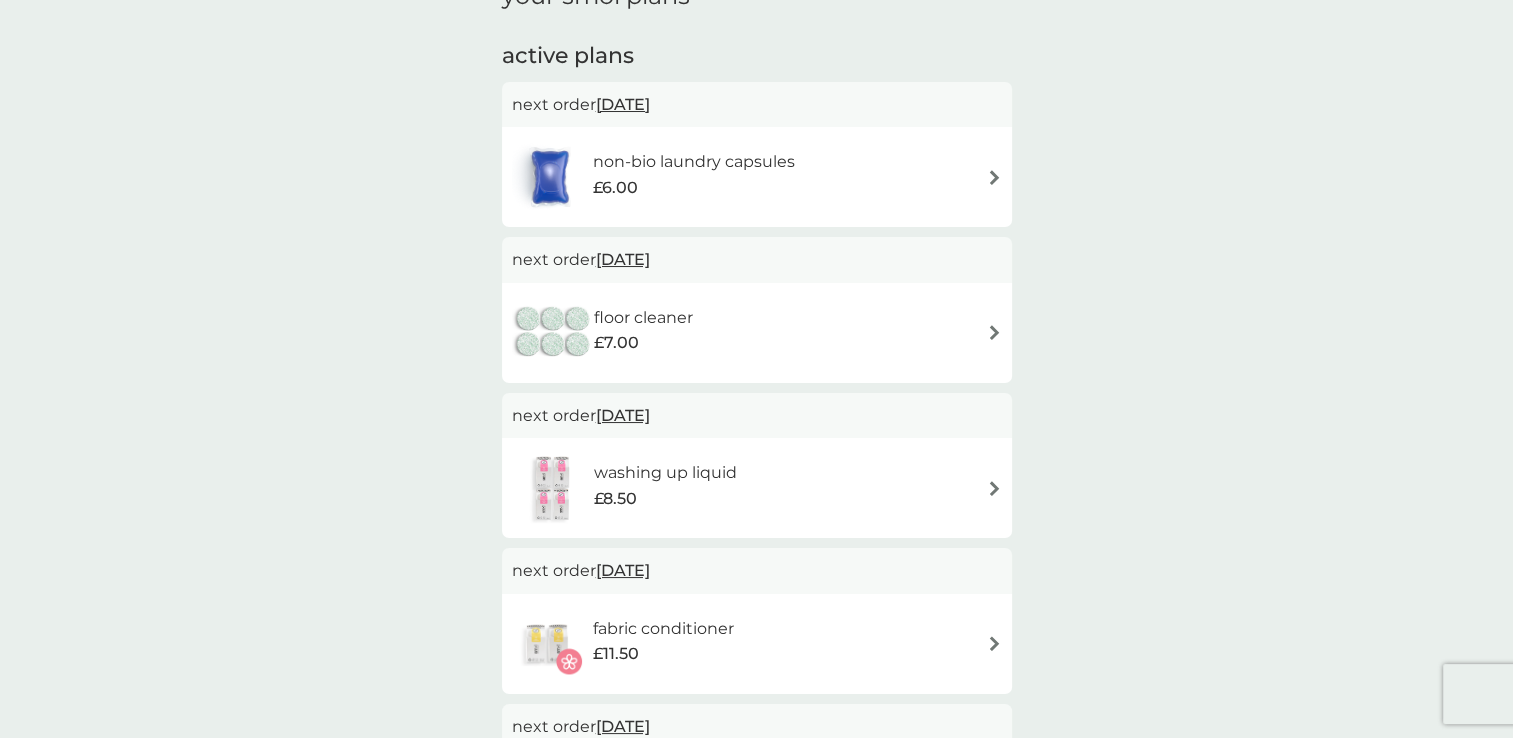 scroll, scrollTop: 100, scrollLeft: 0, axis: vertical 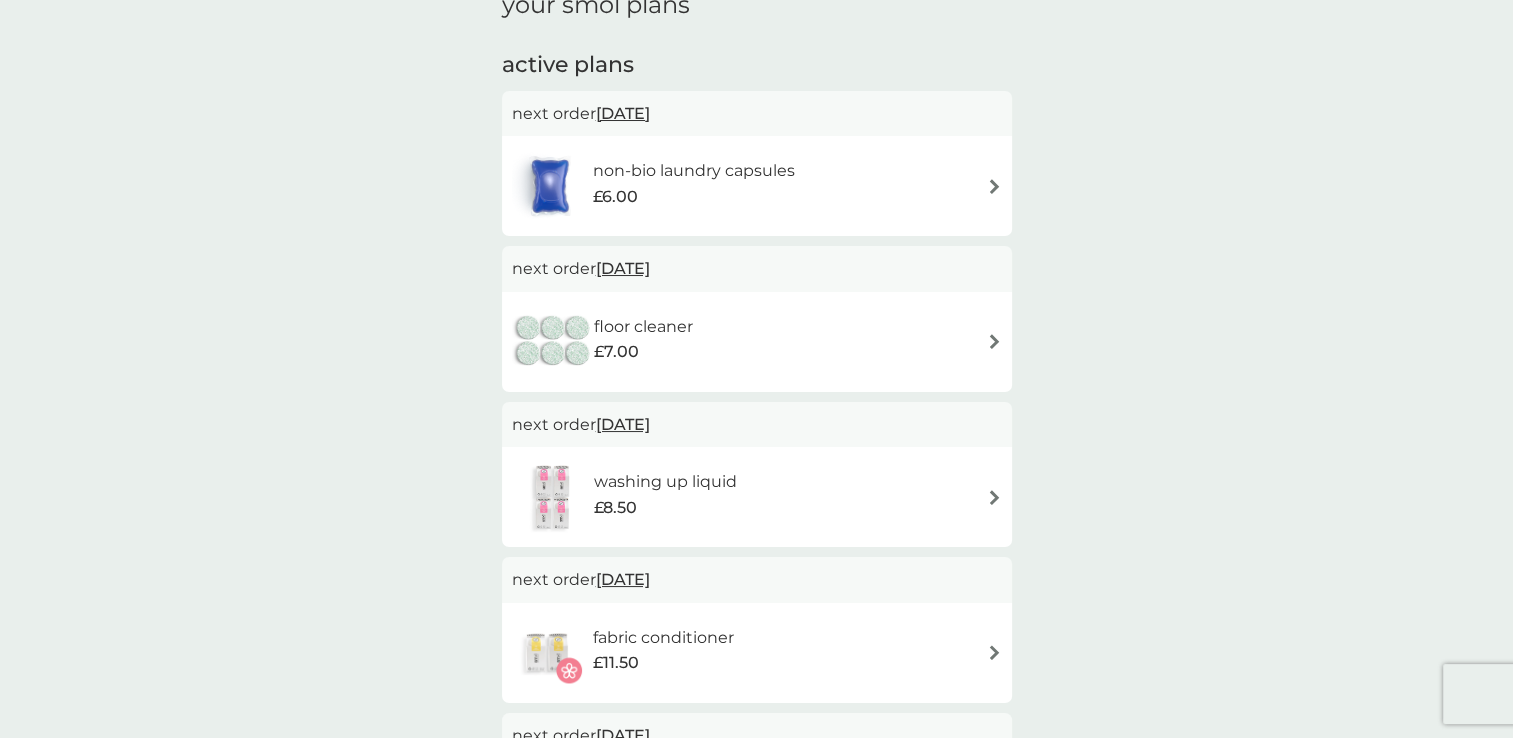 click on "[DATE]" at bounding box center [623, 268] 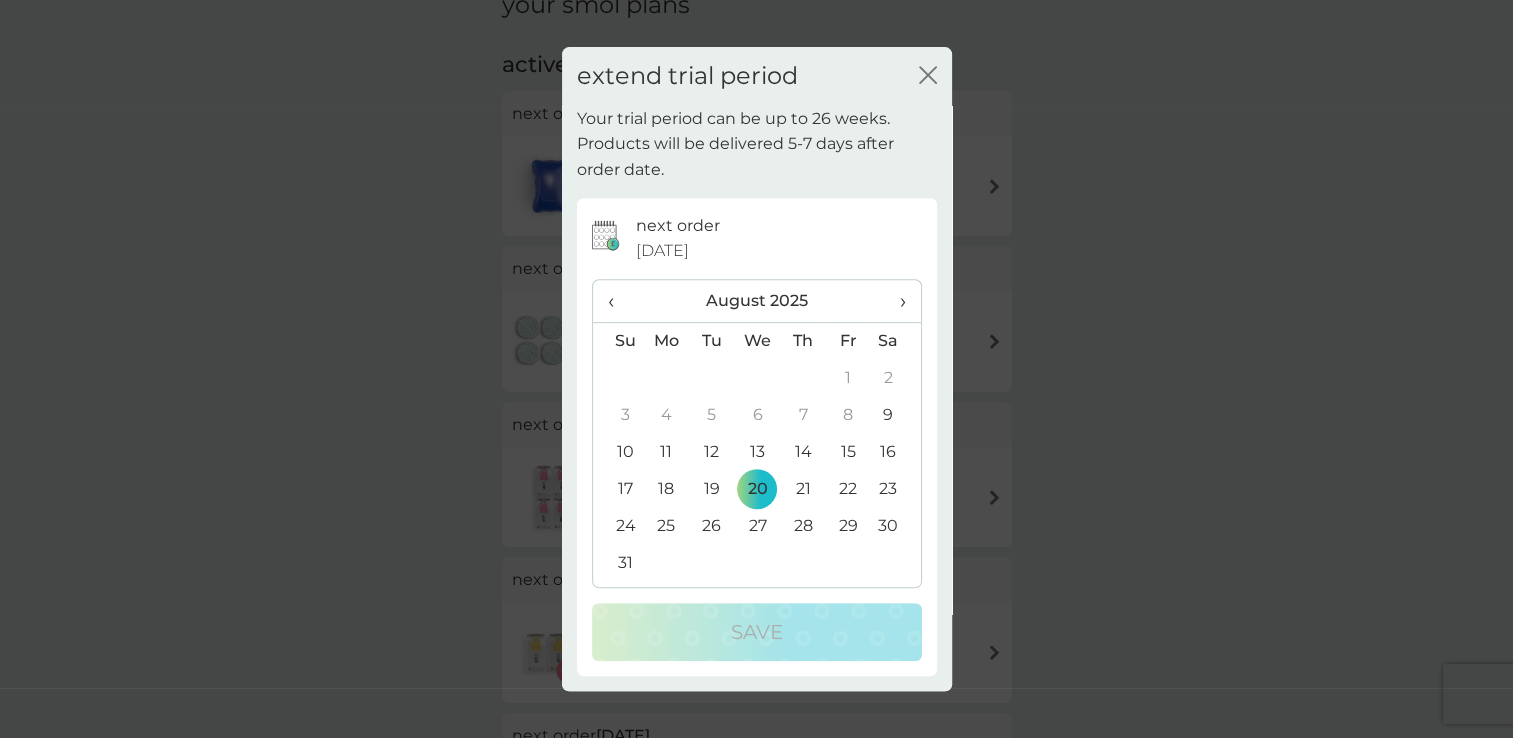 click on "›" at bounding box center [895, 301] 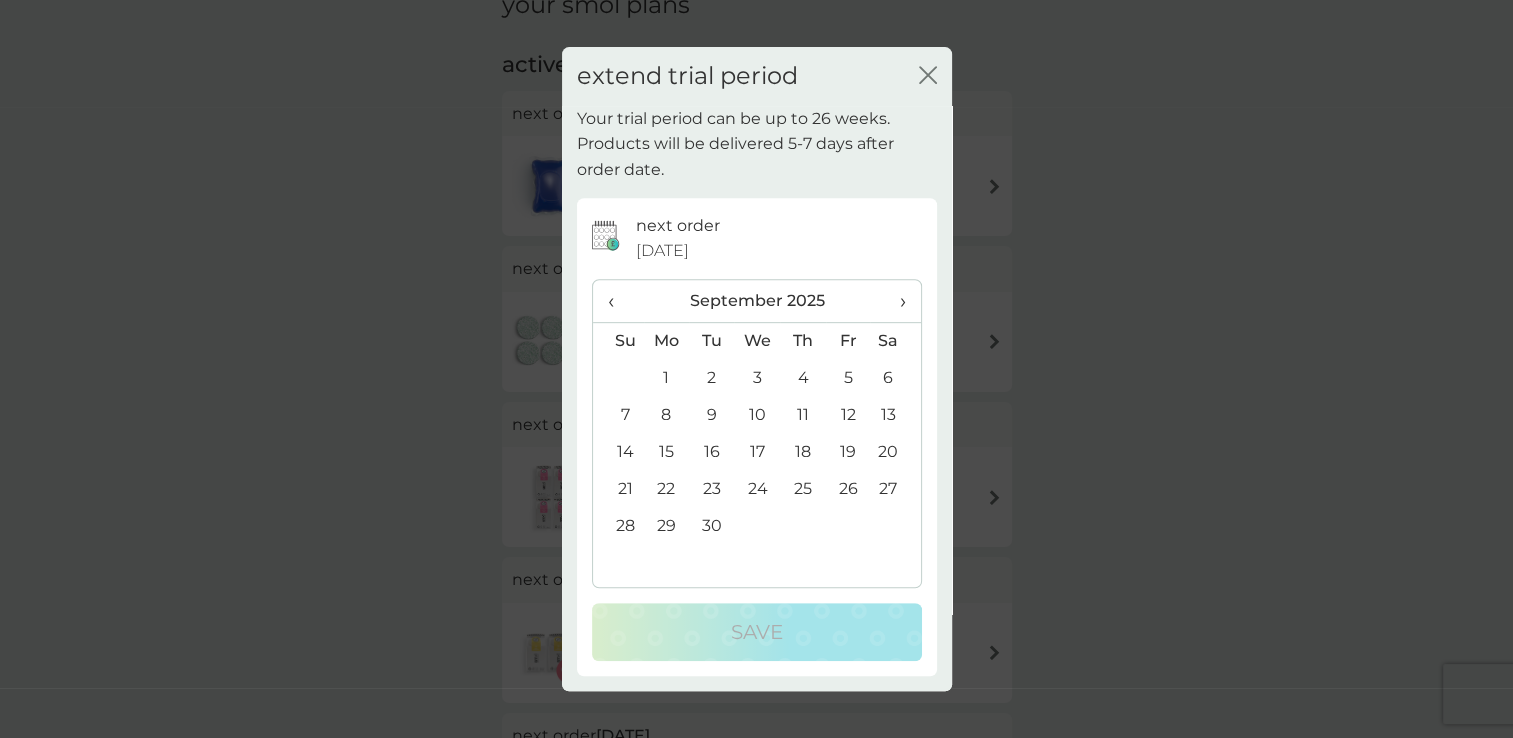 click on "‹" at bounding box center (618, 301) 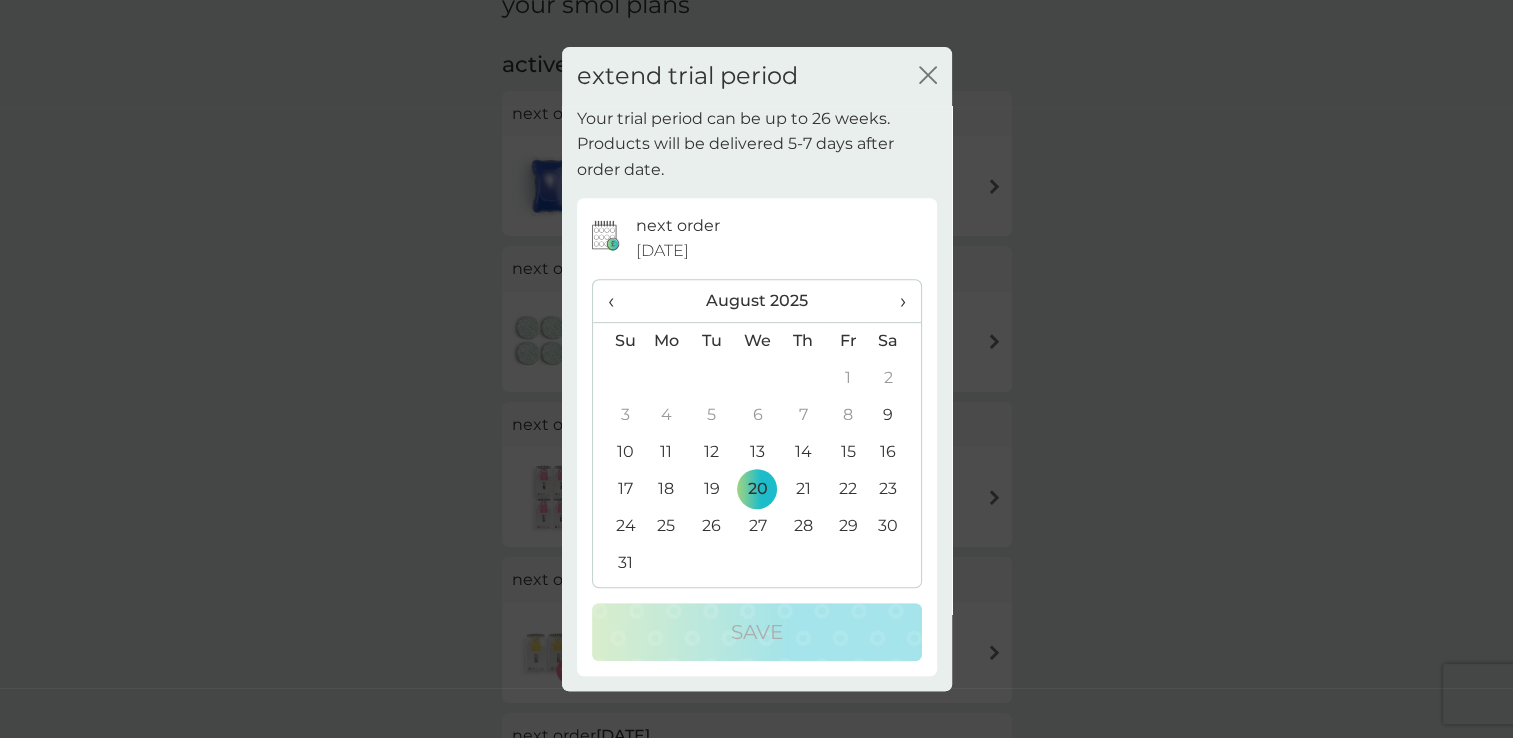 click on "close" 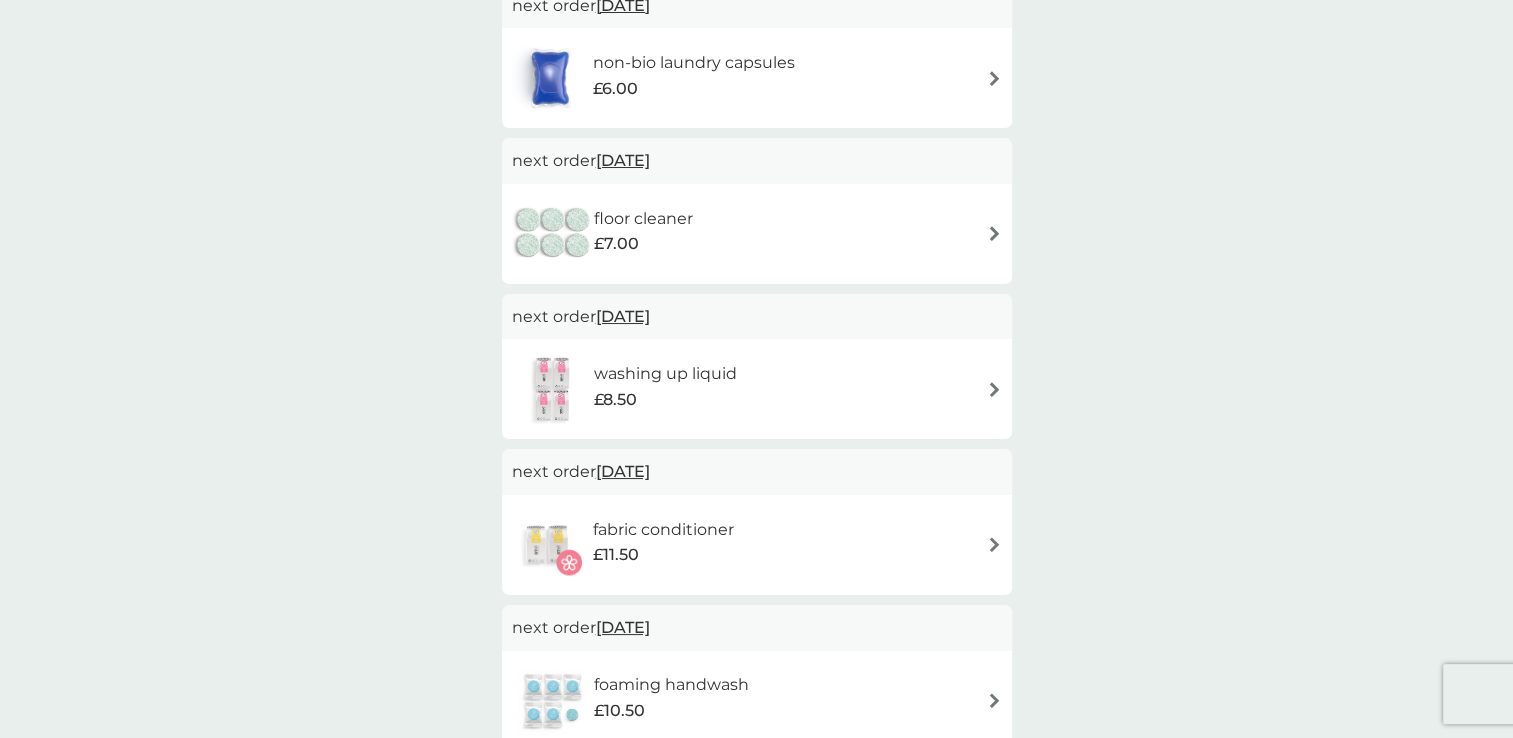 scroll, scrollTop: 200, scrollLeft: 0, axis: vertical 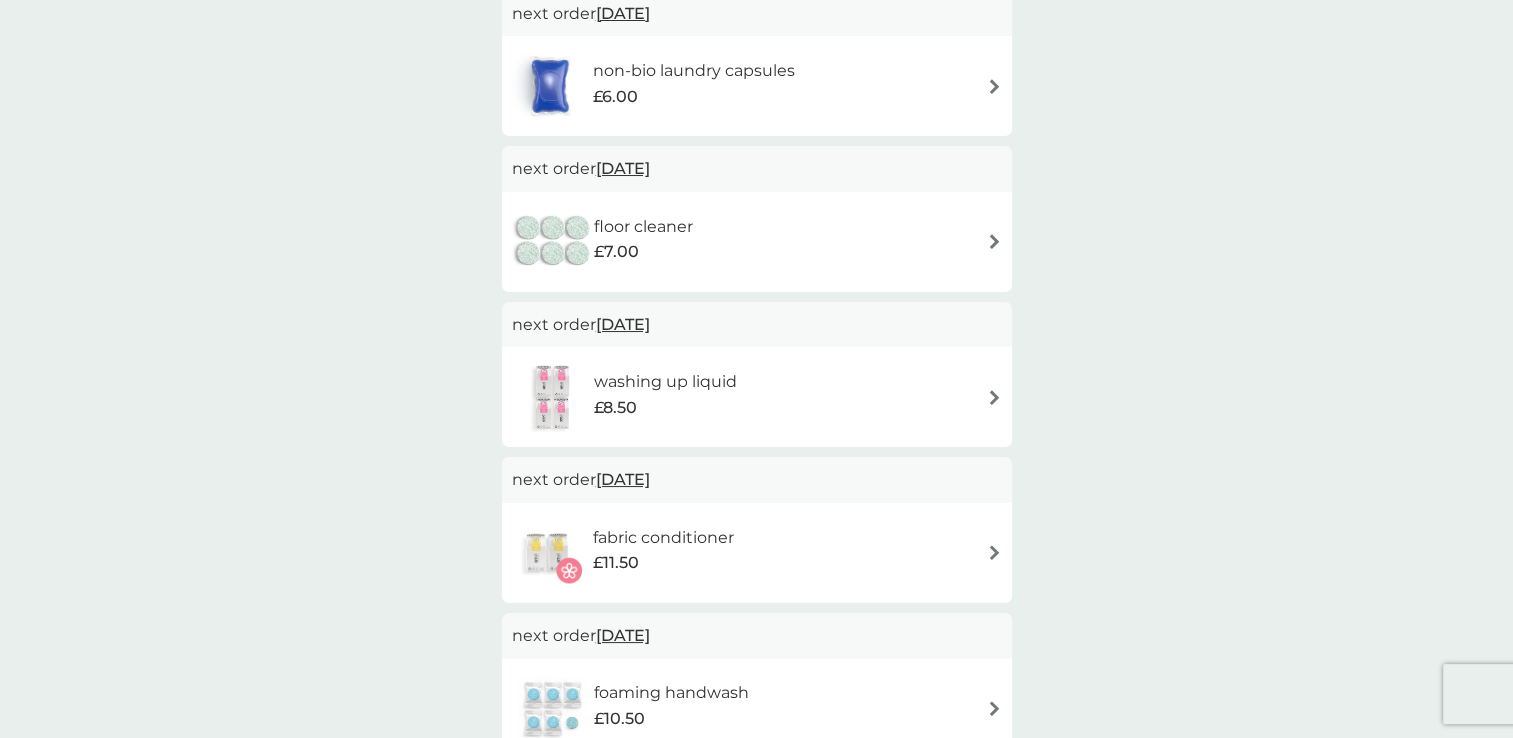click at bounding box center [547, 553] 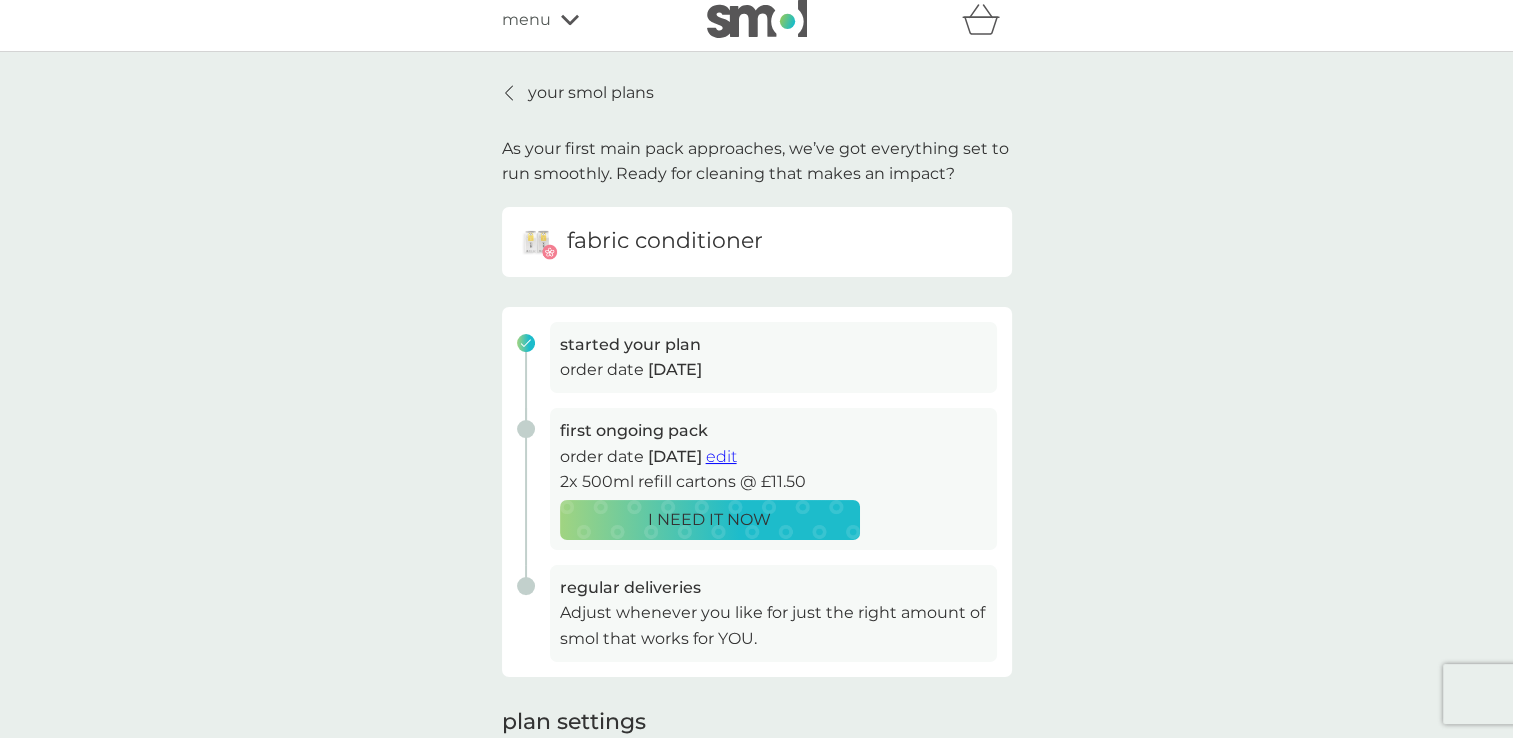 scroll, scrollTop: 0, scrollLeft: 0, axis: both 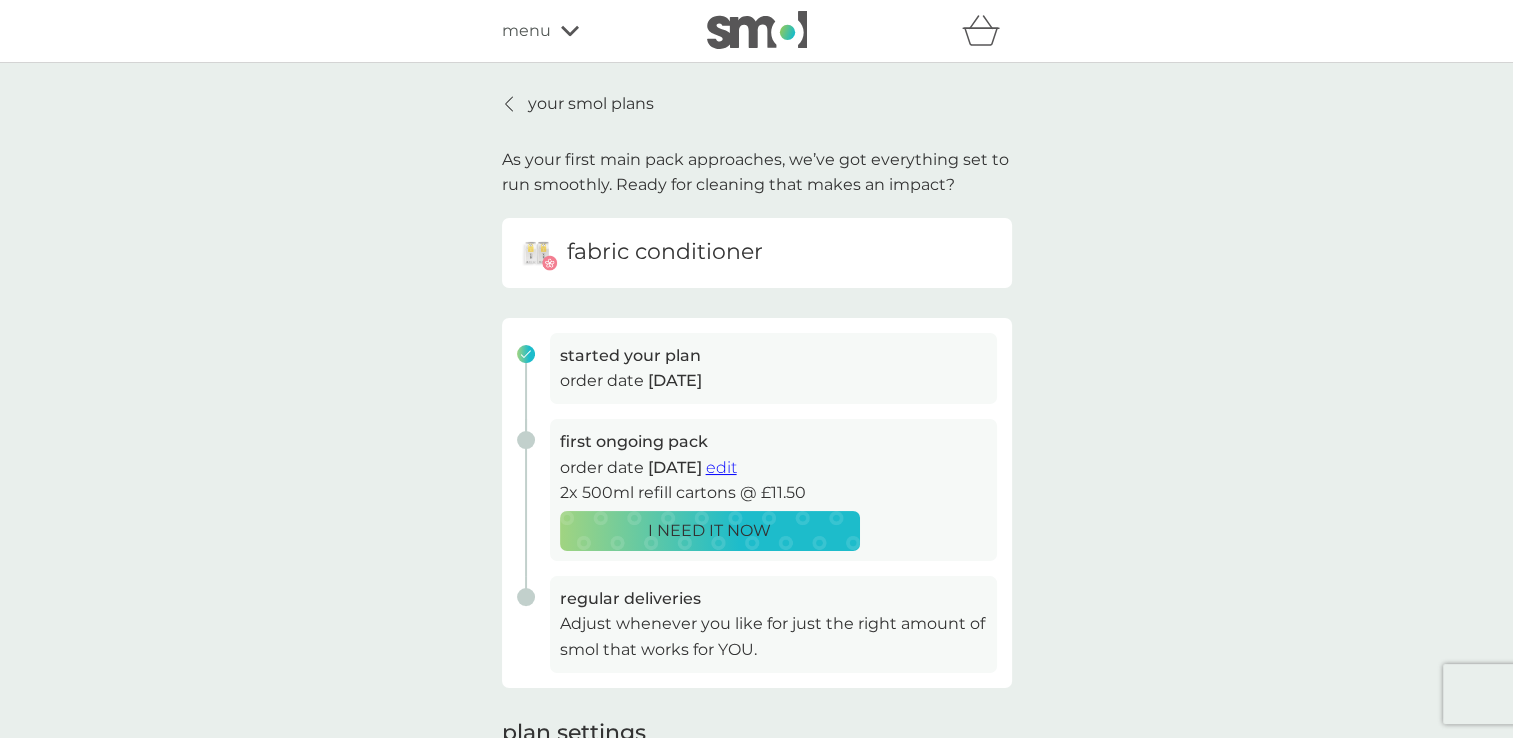 click on "your smol plans As your first main pack approaches, we’ve got everything set to run smoothly. Ready for cleaning that makes an impact? fabric conditioner started your plan order date   [DATE] first ongoing pack order date   [DATE]   edit 2x 500ml refill cartons @ £11.50 I NEED IT NOW regular deliveries Adjust whenever you like for just the right amount of smol that works for YOU. plan settings your fragrance the bloomin’ lovely one delivery address [NUMBER] [STREET], [ADDRESS], [CITY], [POSTCODE] missing something? shop spare parts to cancel please email   help@smolproducts.com" at bounding box center (756, 597) 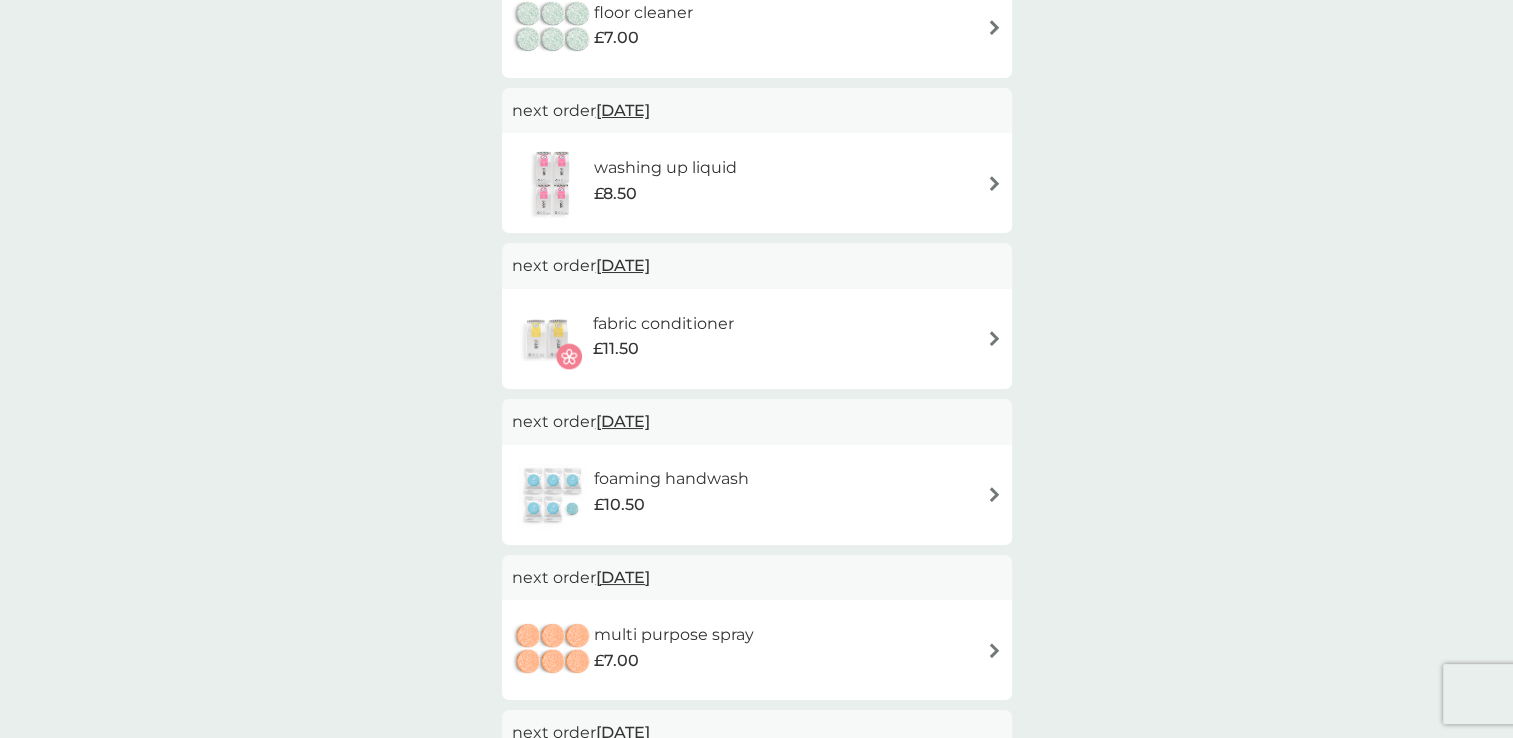 scroll, scrollTop: 400, scrollLeft: 0, axis: vertical 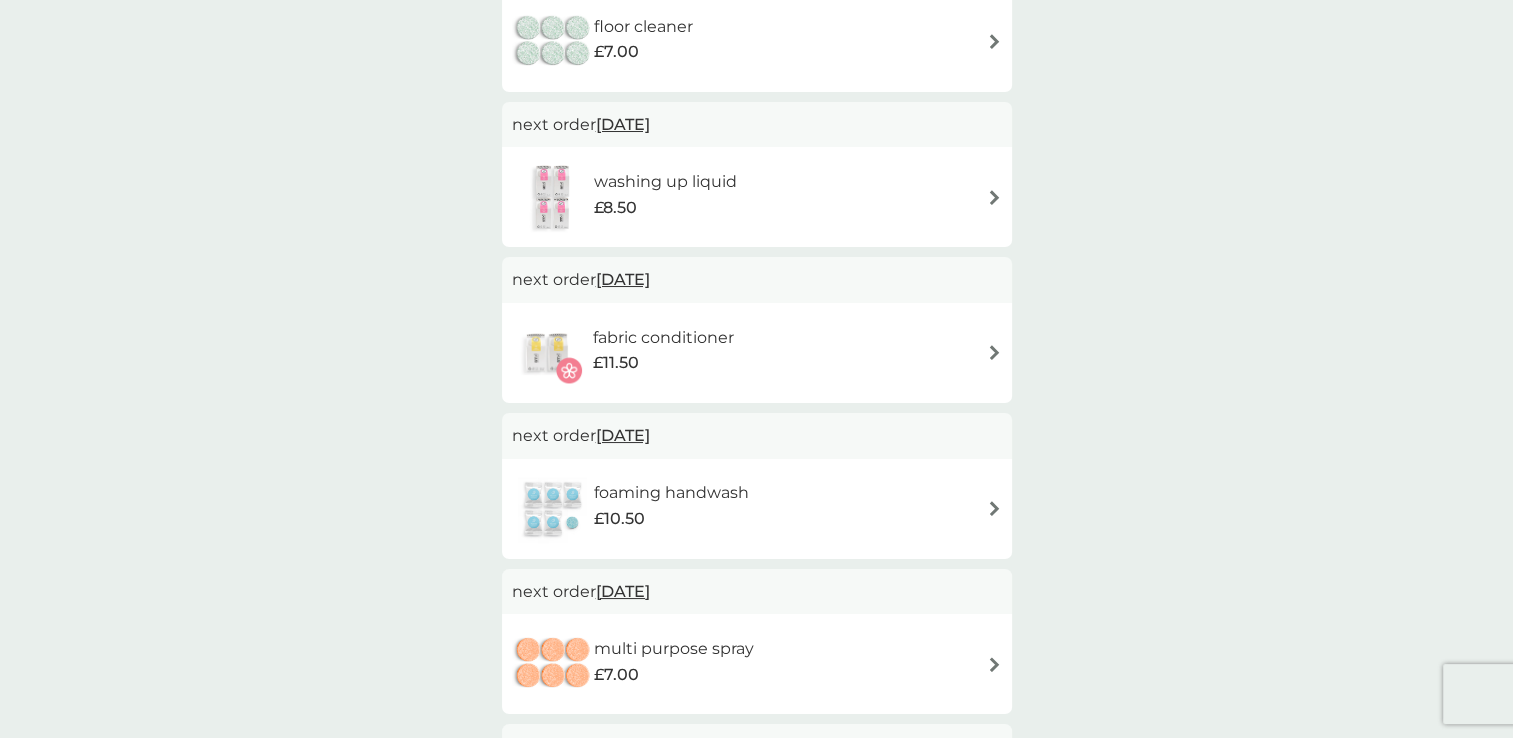 click at bounding box center [553, 509] 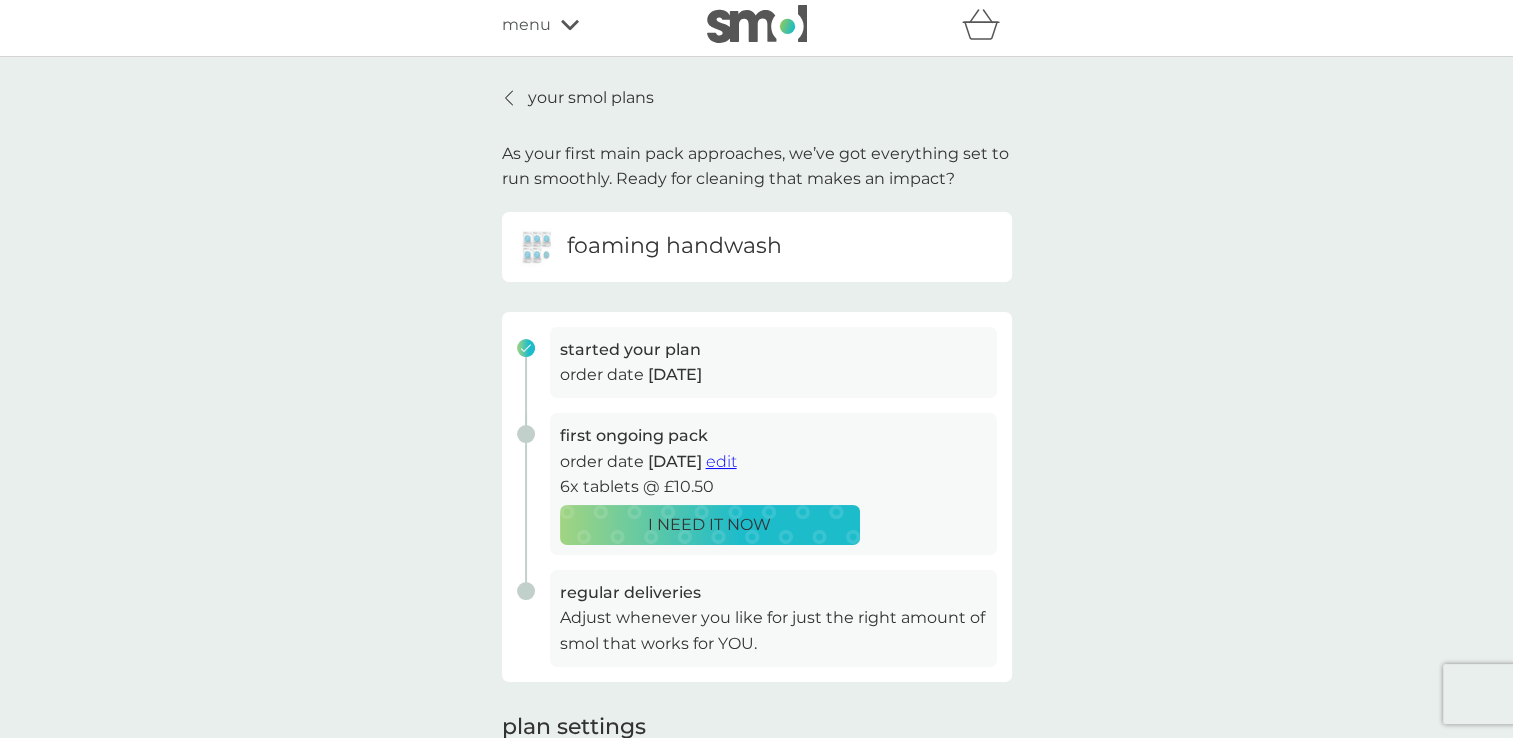 scroll, scrollTop: 0, scrollLeft: 0, axis: both 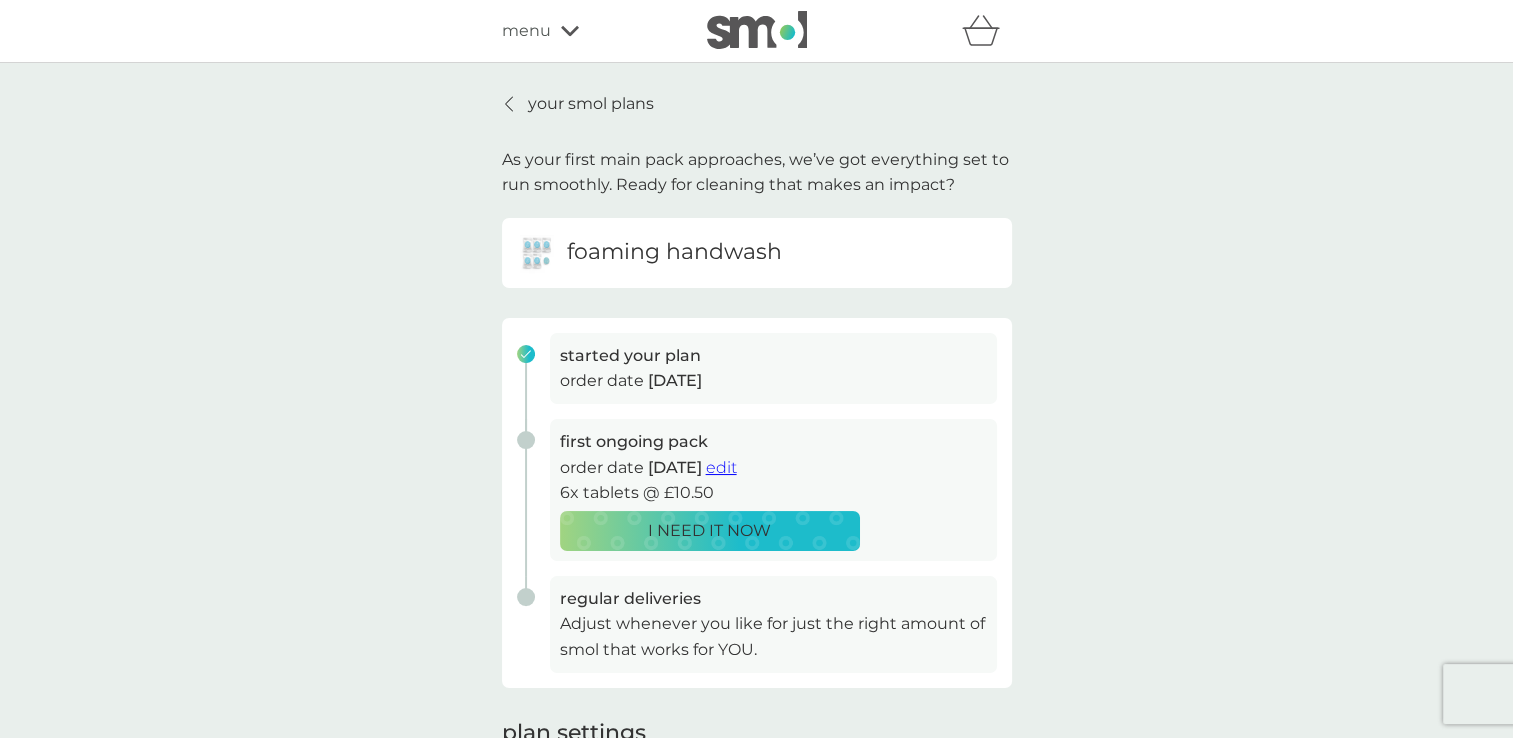 click 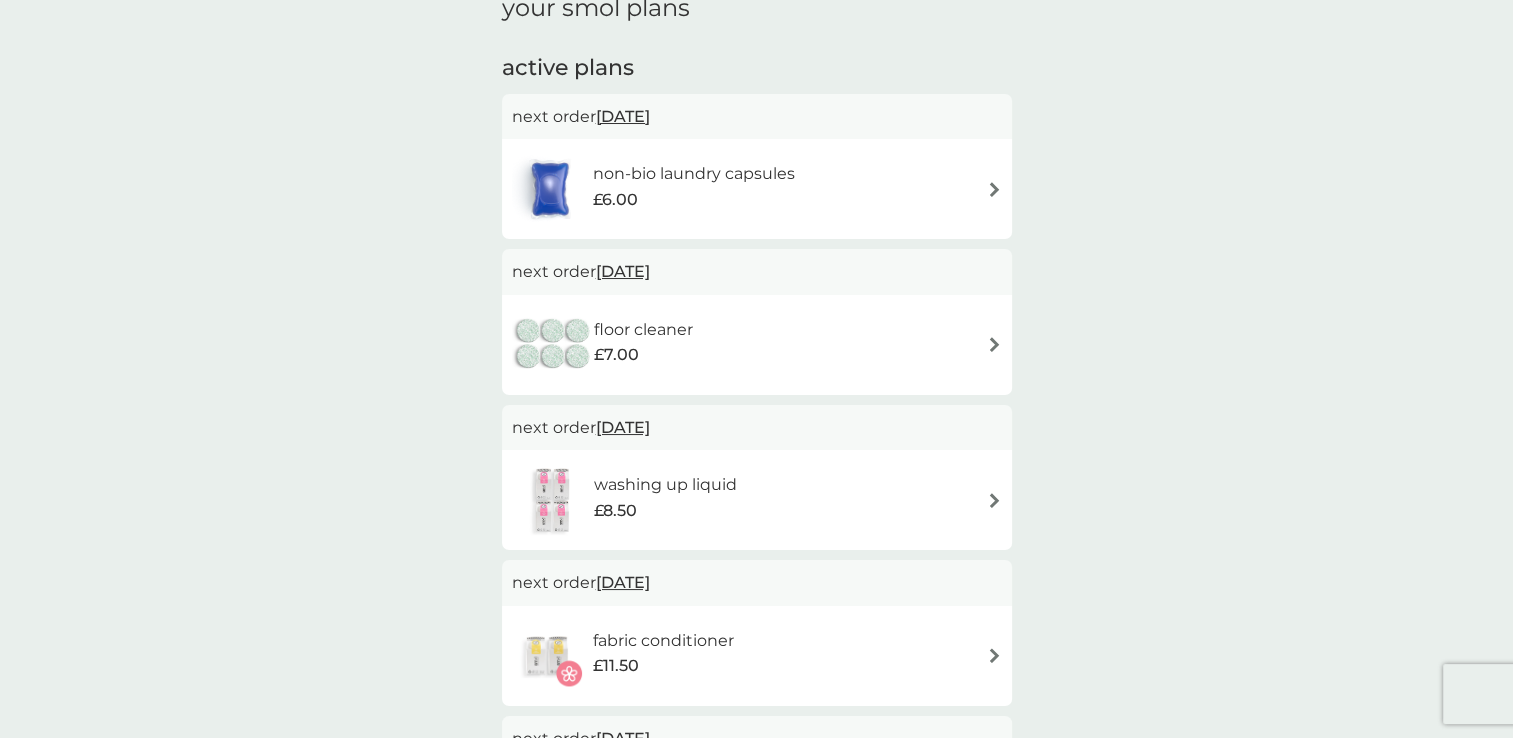 scroll, scrollTop: 0, scrollLeft: 0, axis: both 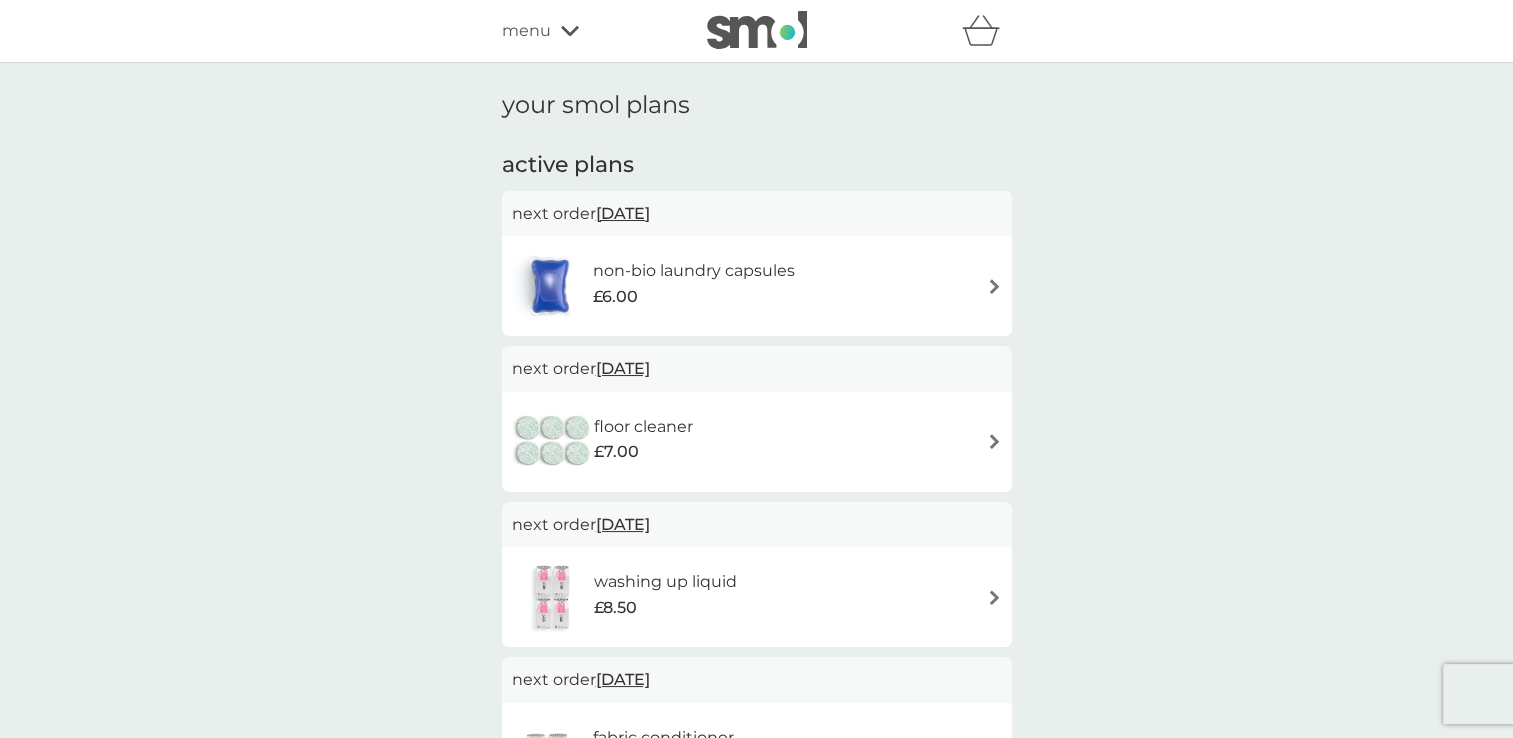 click on "menu" at bounding box center [526, 31] 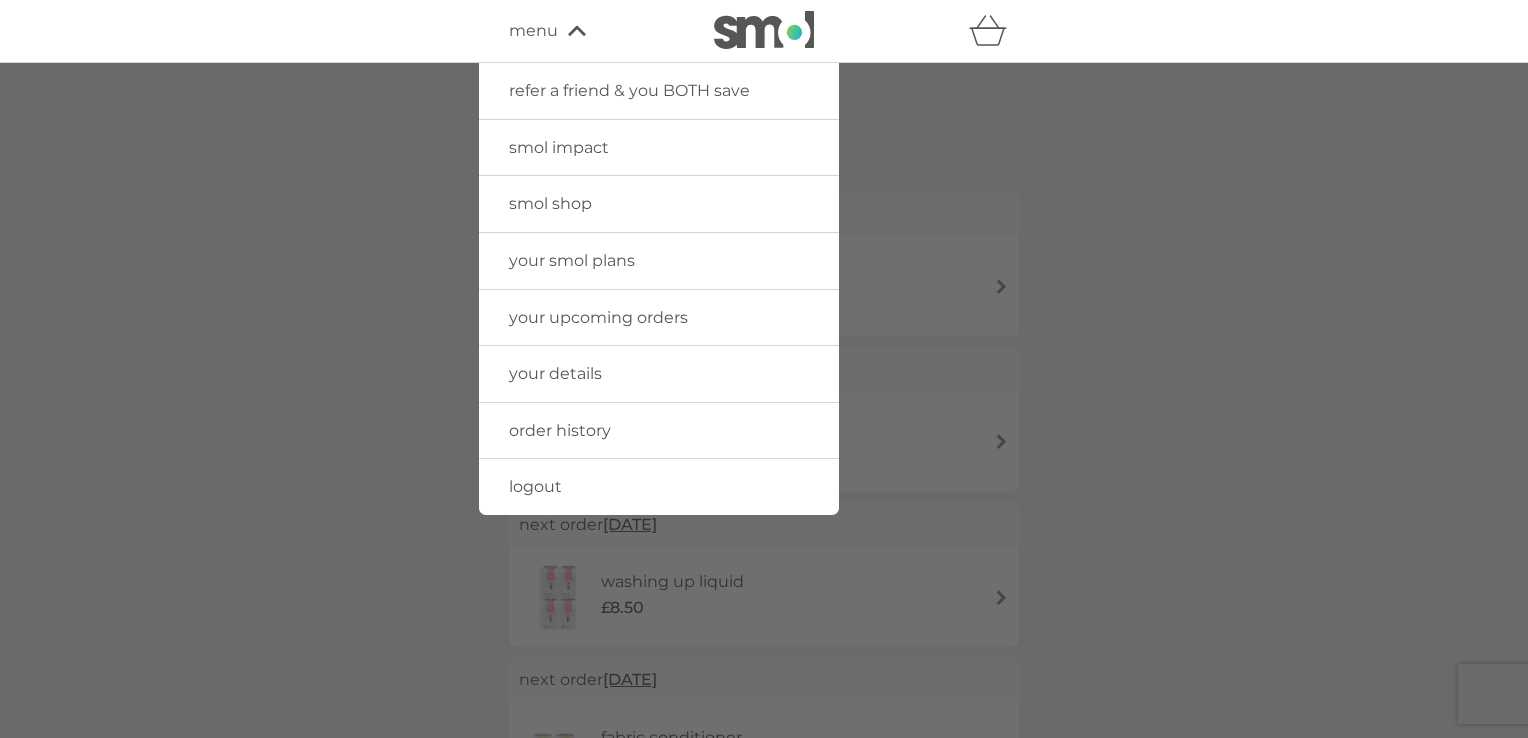 click on "smol shop" at bounding box center [550, 203] 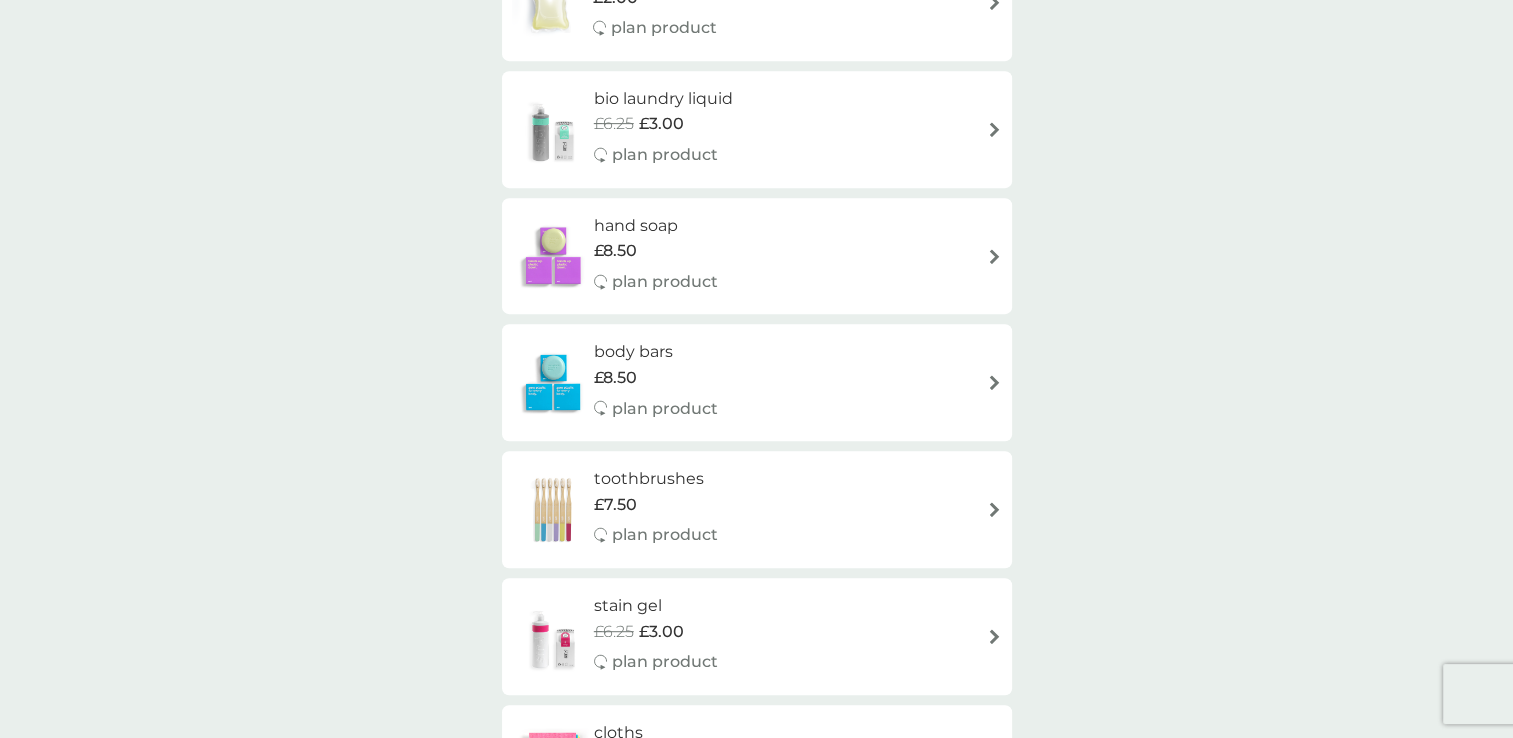 scroll, scrollTop: 900, scrollLeft: 0, axis: vertical 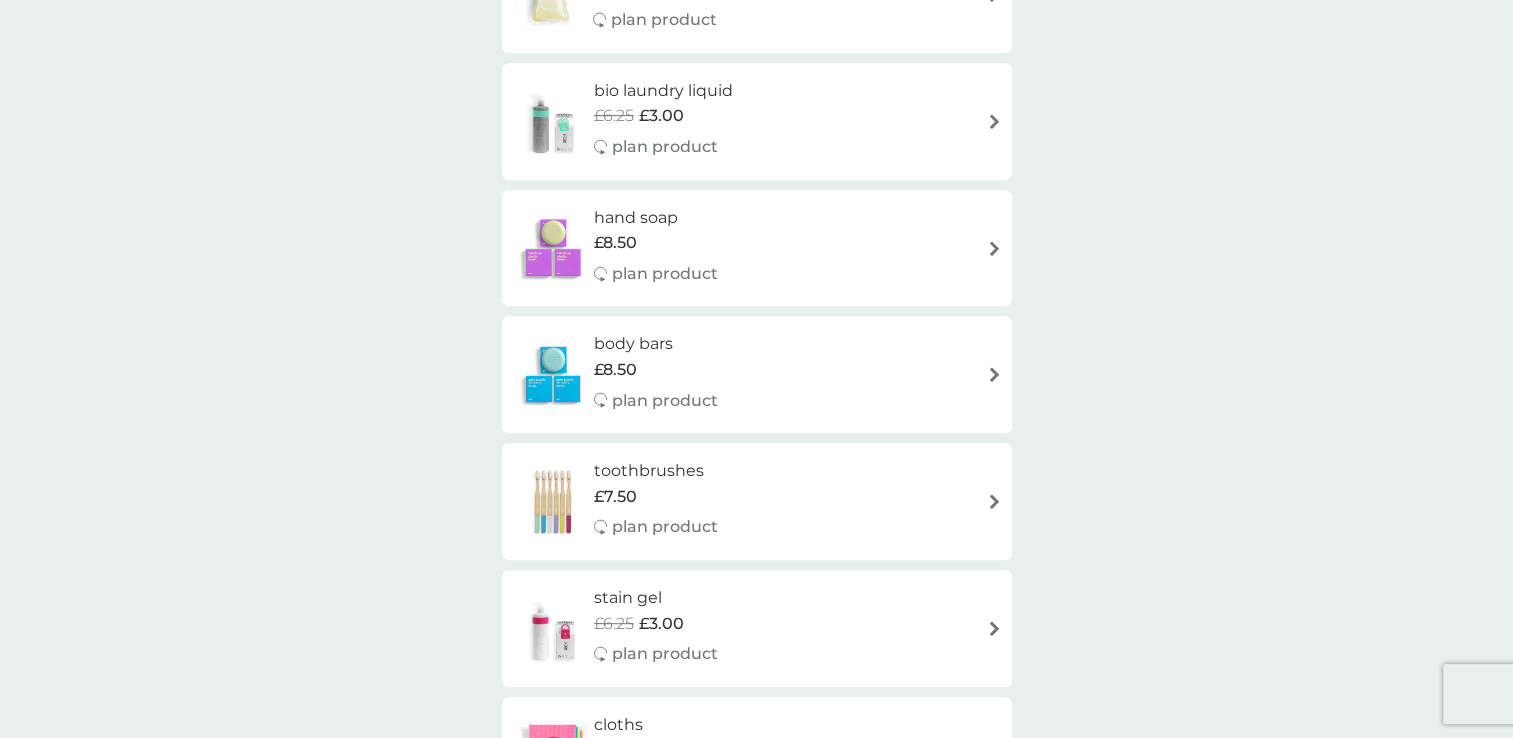 click on "hand soap £8.50 plan product" at bounding box center (757, 248) 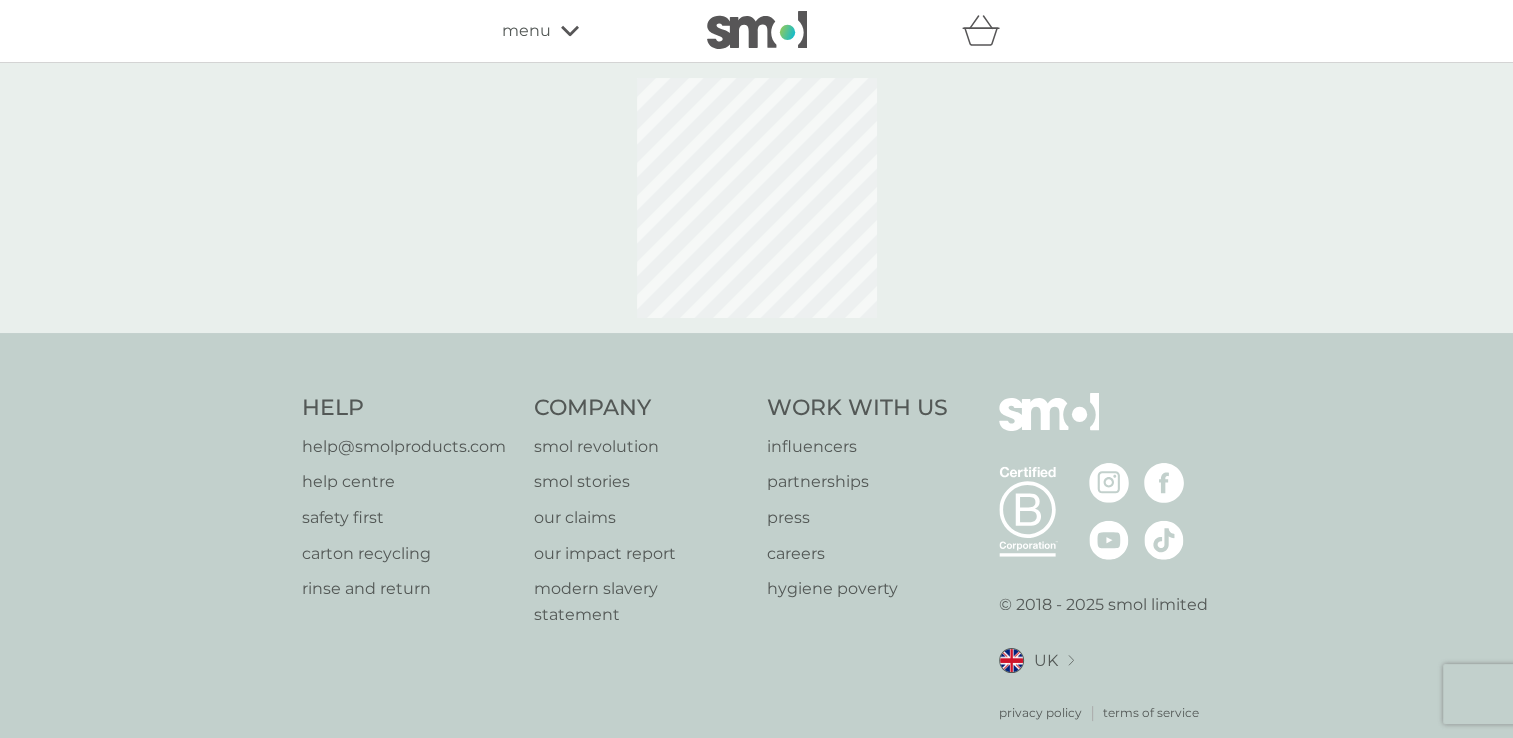 select on "91" 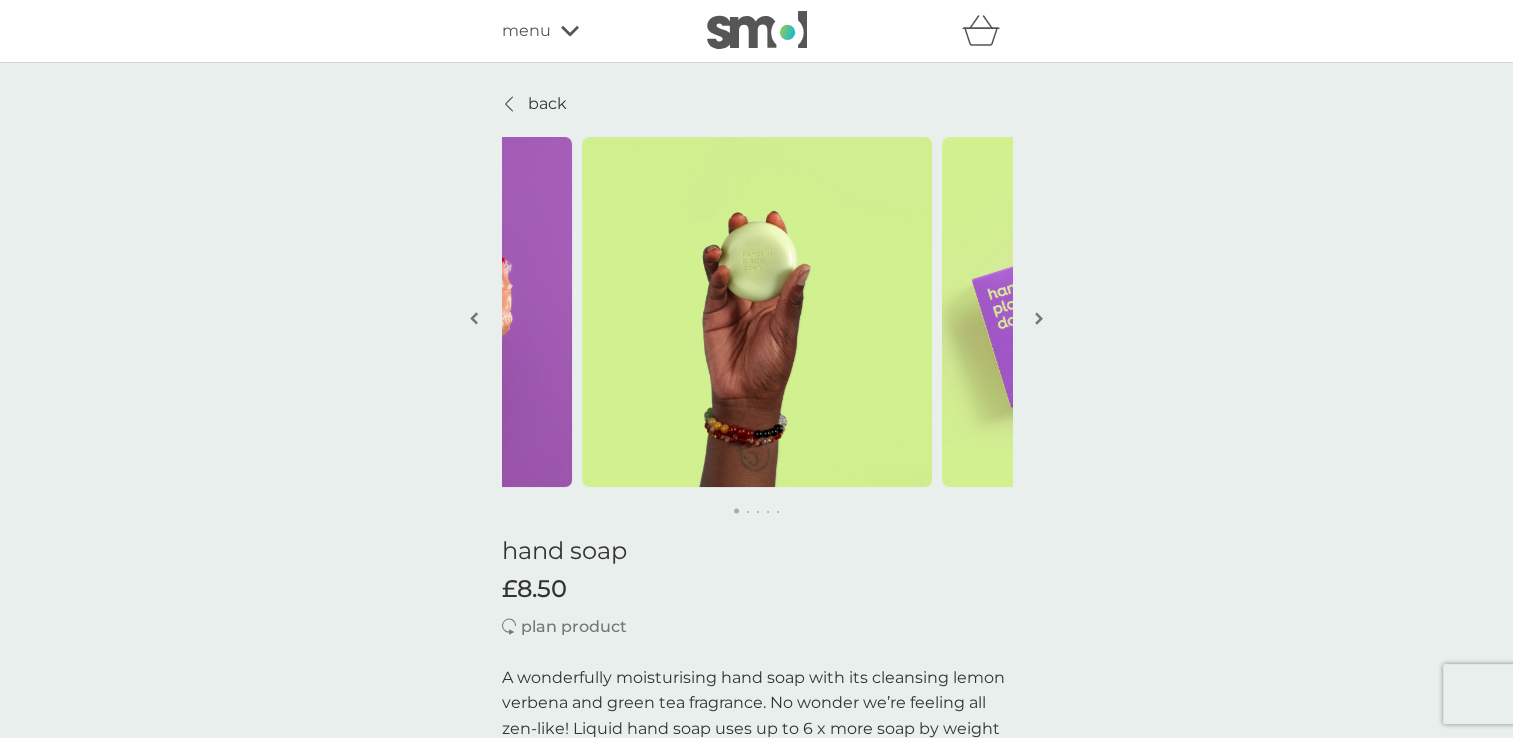 click at bounding box center (1039, 318) 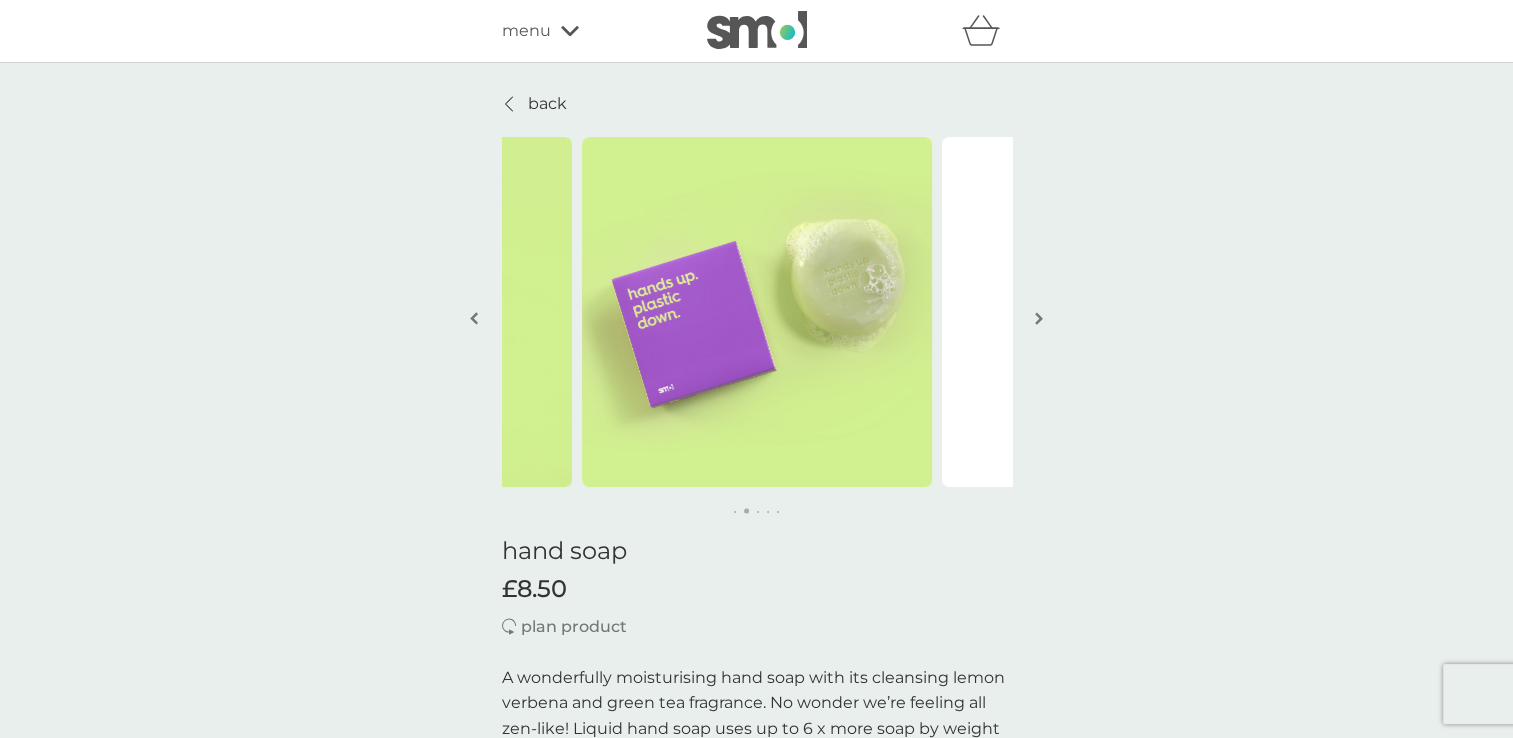 click at bounding box center [1039, 318] 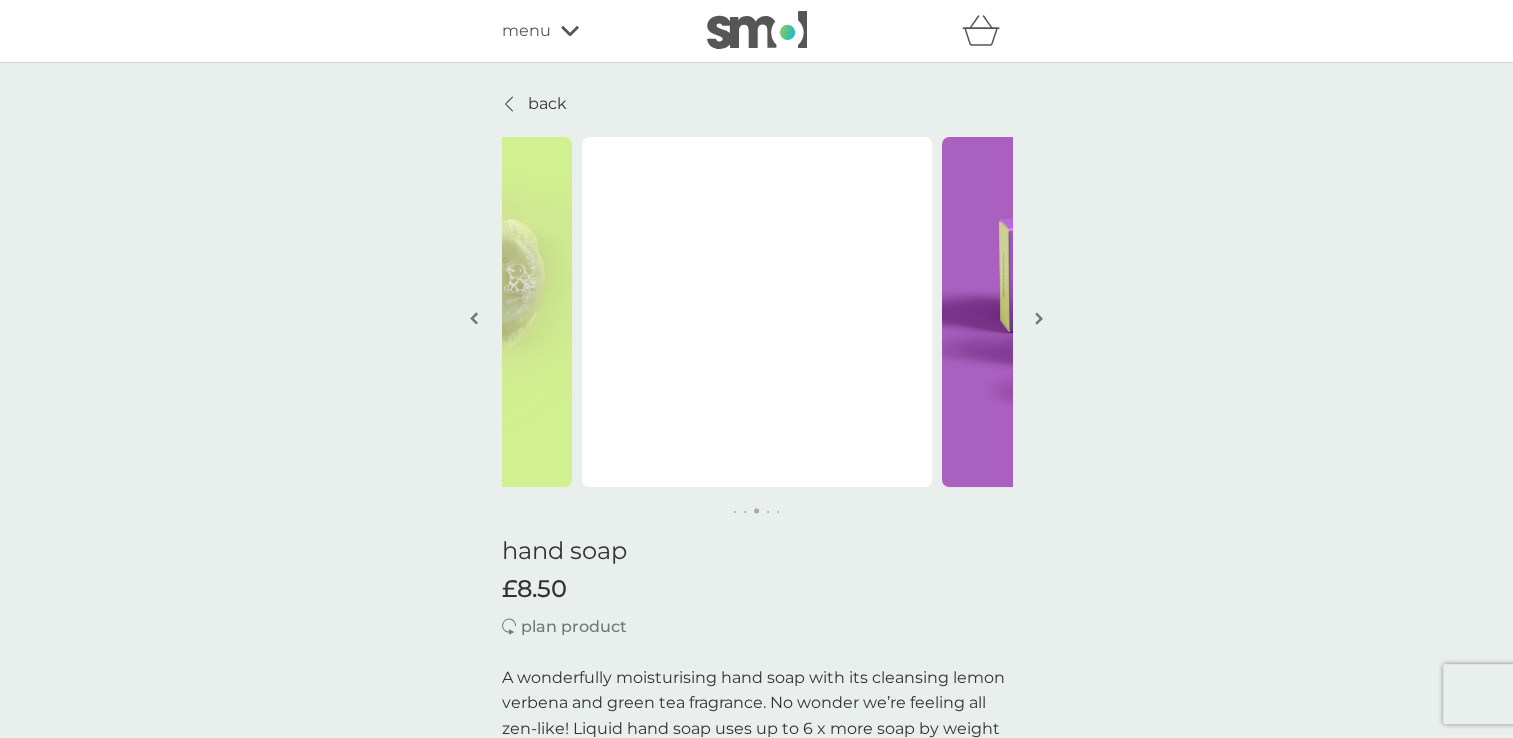 click at bounding box center (1039, 318) 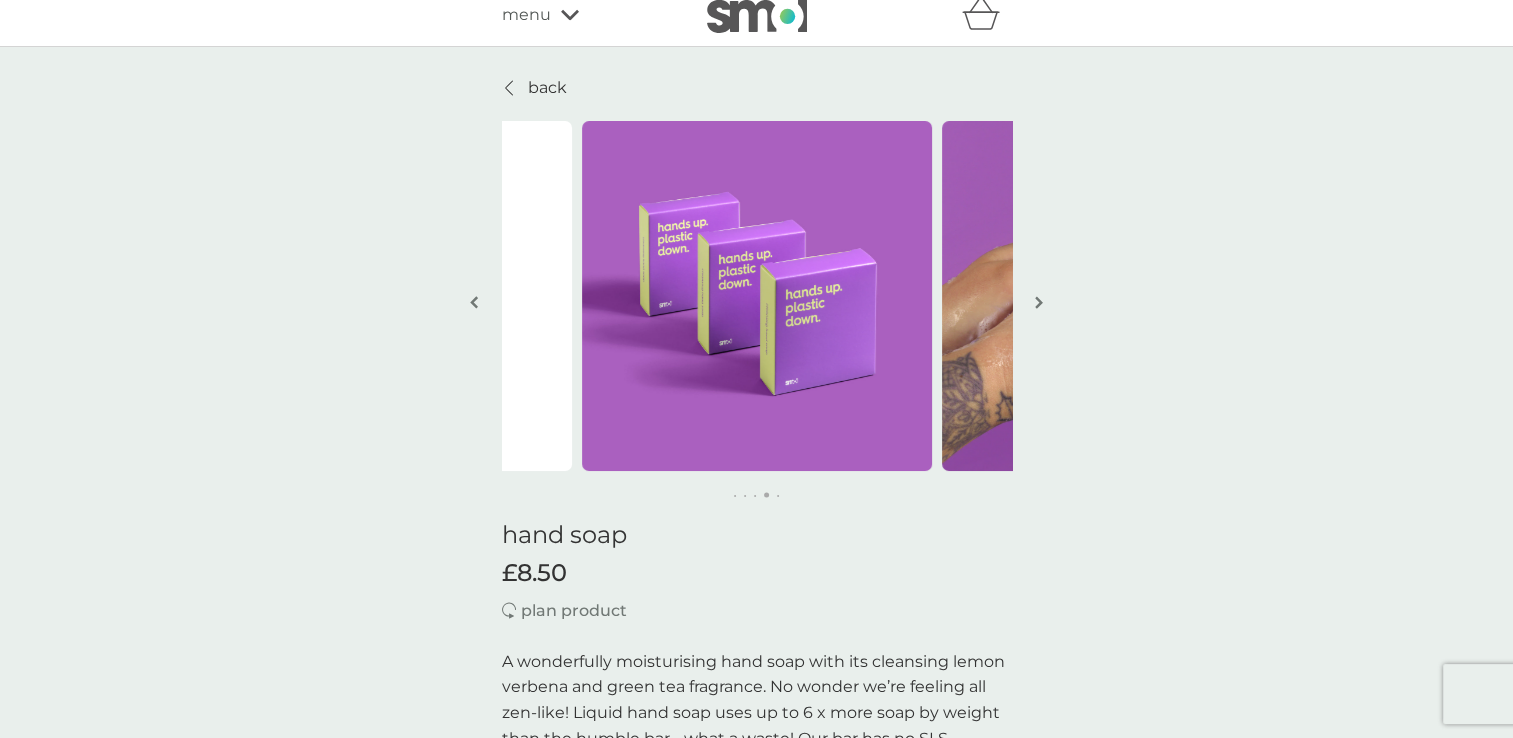scroll, scrollTop: 0, scrollLeft: 0, axis: both 